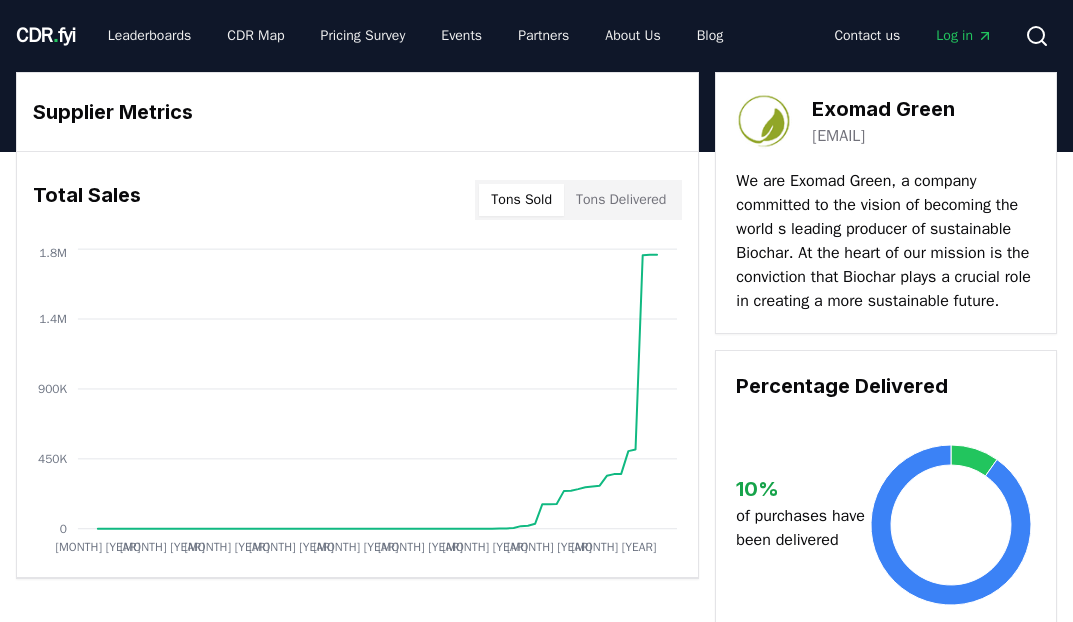 scroll, scrollTop: 0, scrollLeft: 0, axis: both 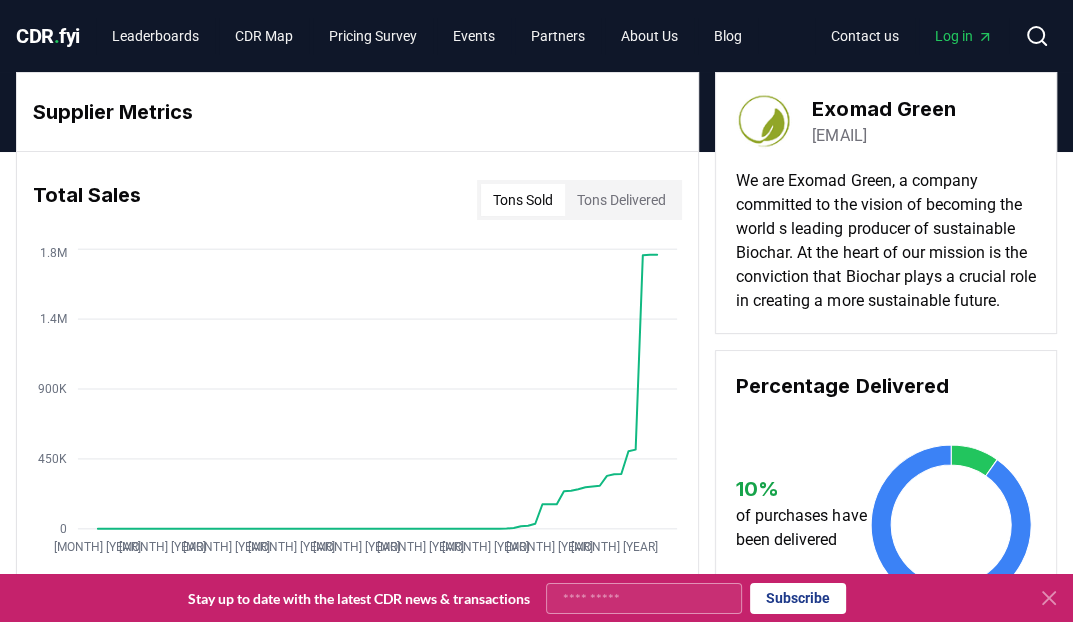 click on "Tons Delivered" at bounding box center (621, 200) 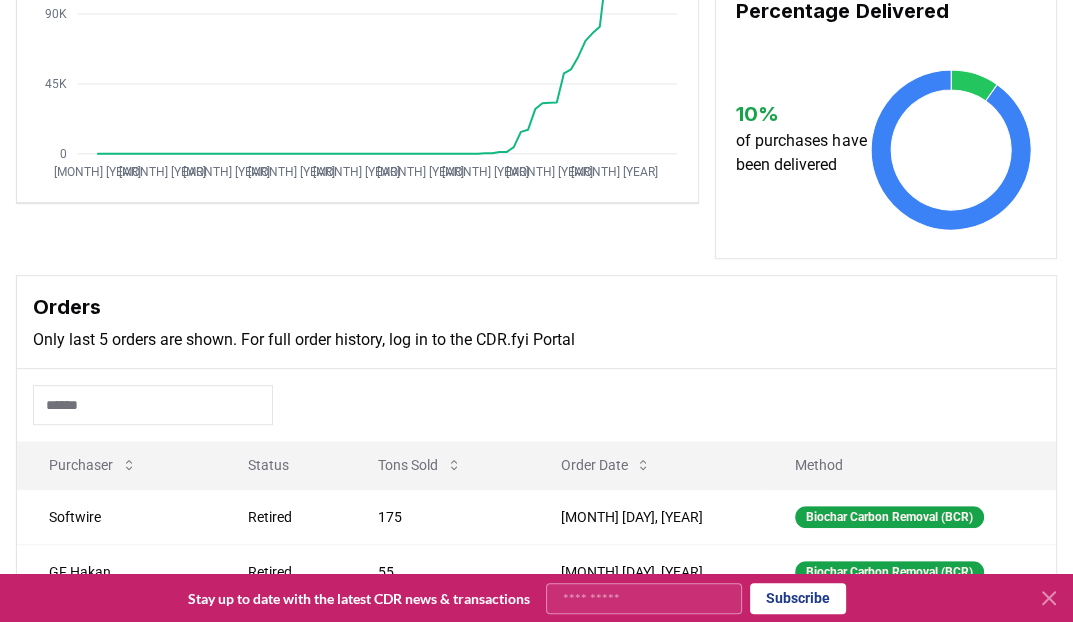 scroll, scrollTop: 0, scrollLeft: 0, axis: both 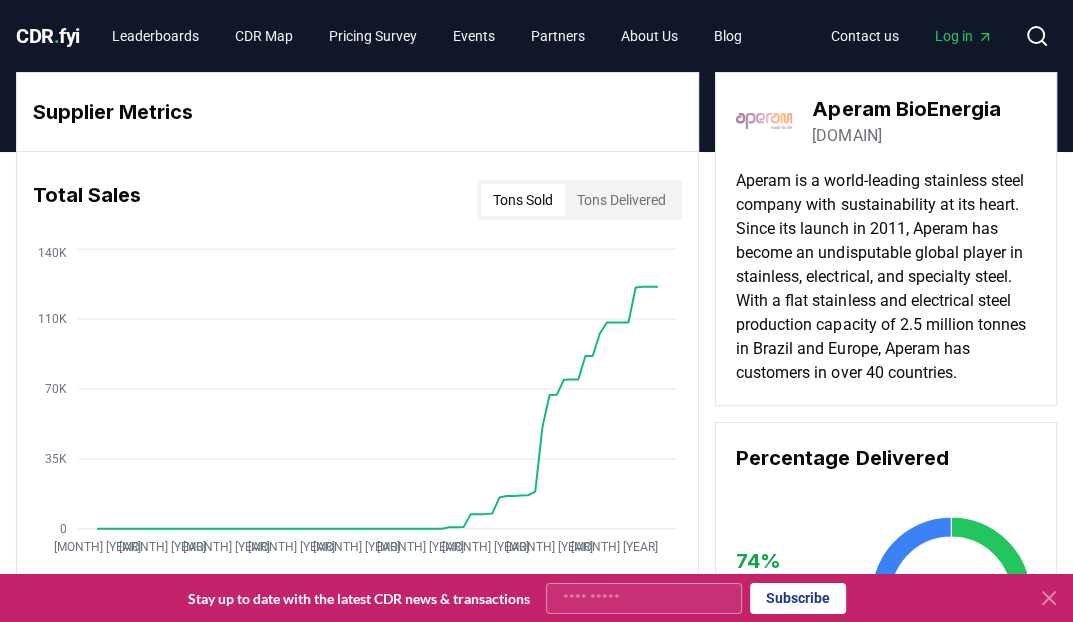 drag, startPoint x: 988, startPoint y: 130, endPoint x: 810, endPoint y: 146, distance: 178.71765 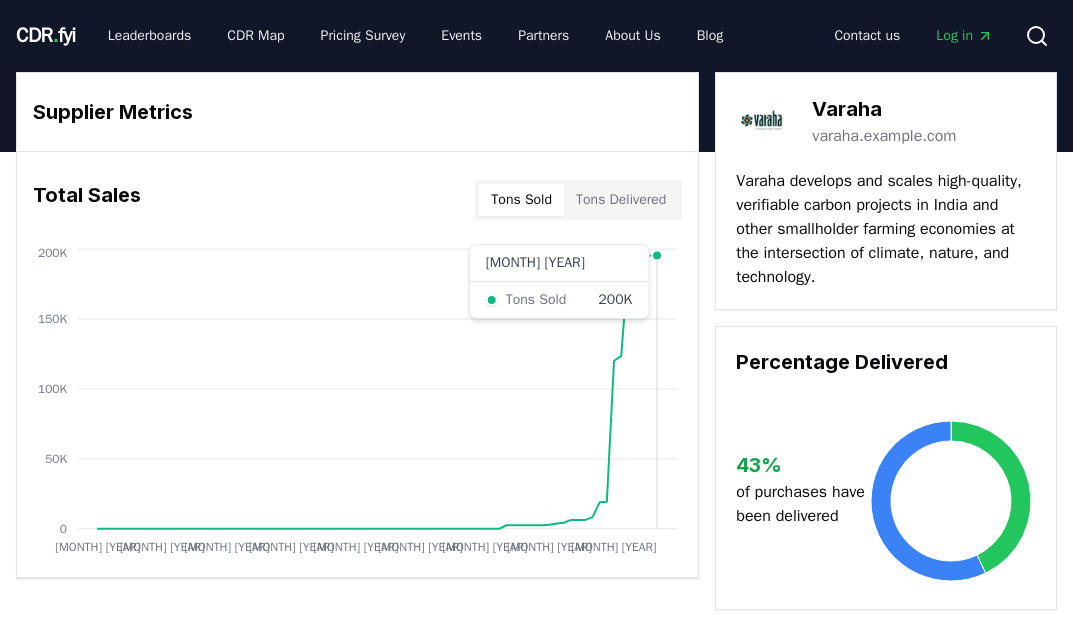 scroll, scrollTop: 0, scrollLeft: 0, axis: both 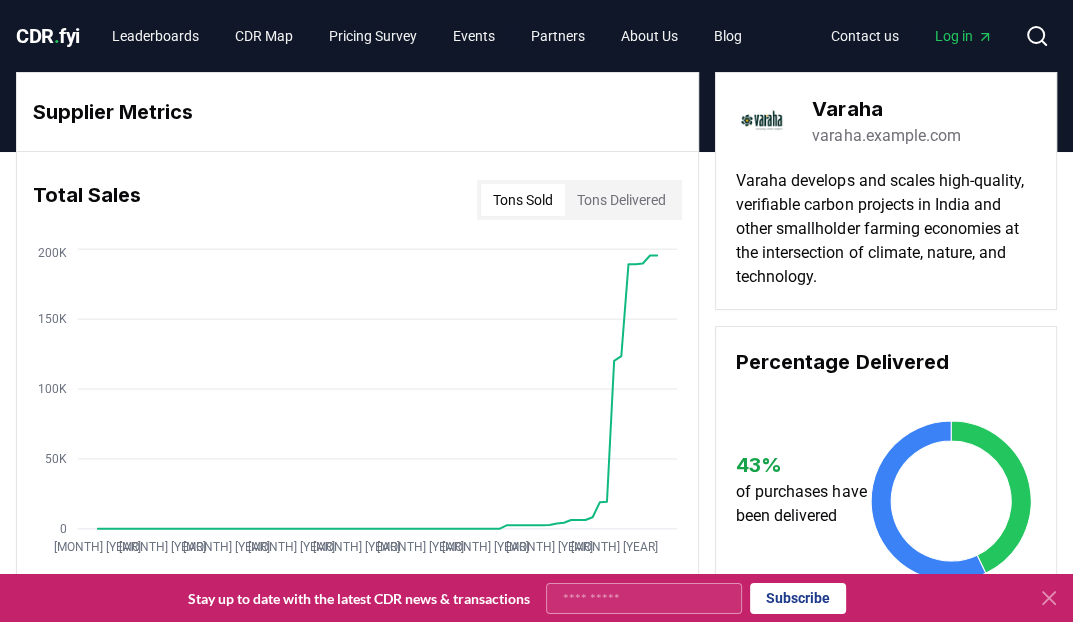 click on "varaha.earth" at bounding box center [886, 136] 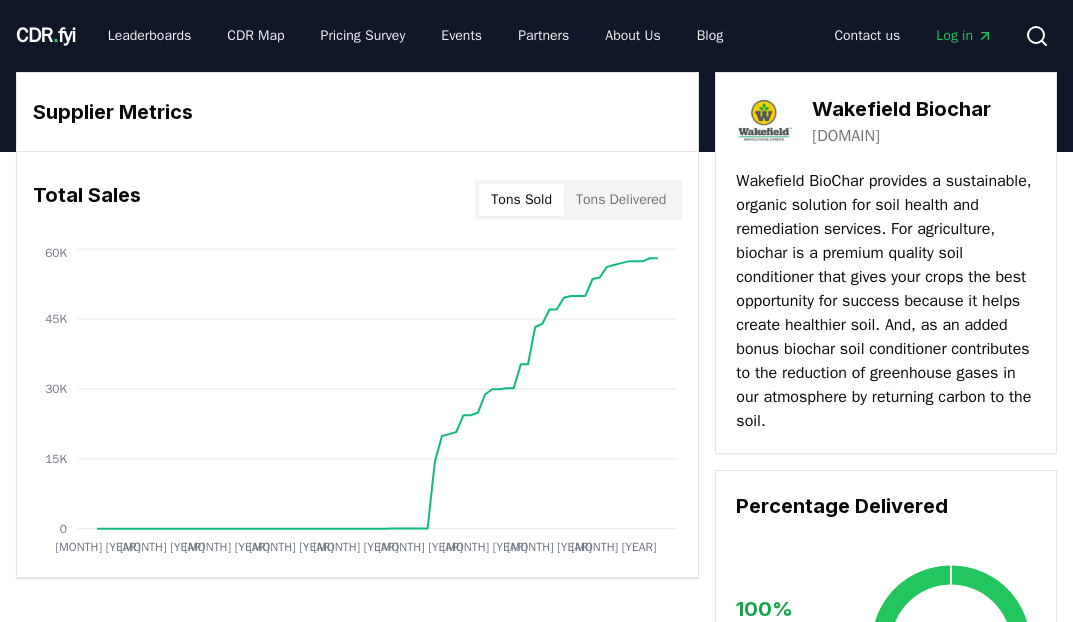 scroll, scrollTop: 0, scrollLeft: 0, axis: both 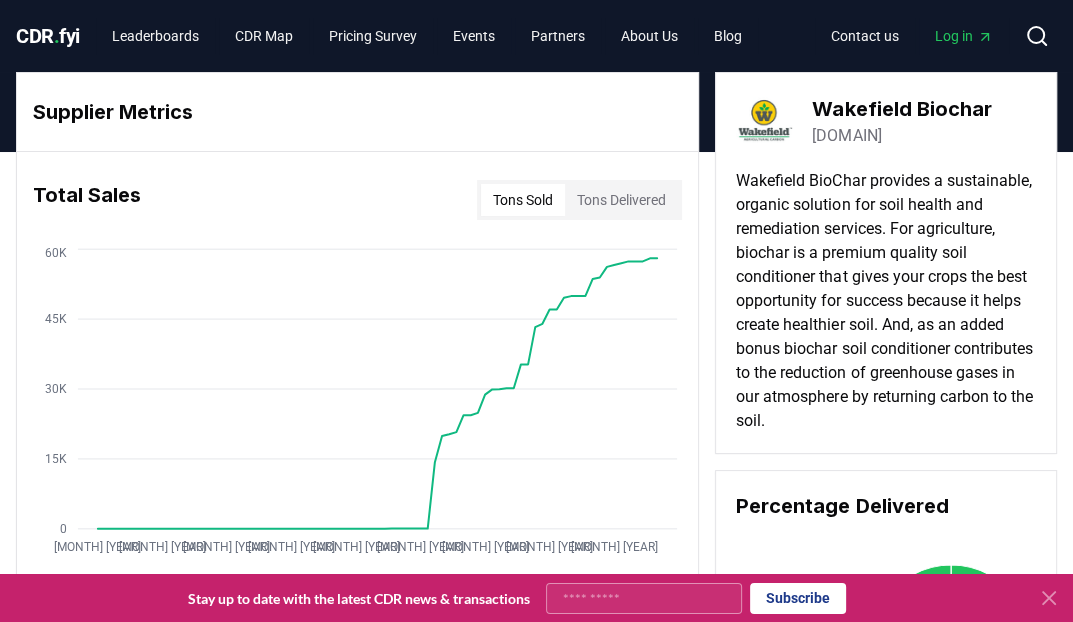 drag, startPoint x: 980, startPoint y: 137, endPoint x: 813, endPoint y: 139, distance: 167.01198 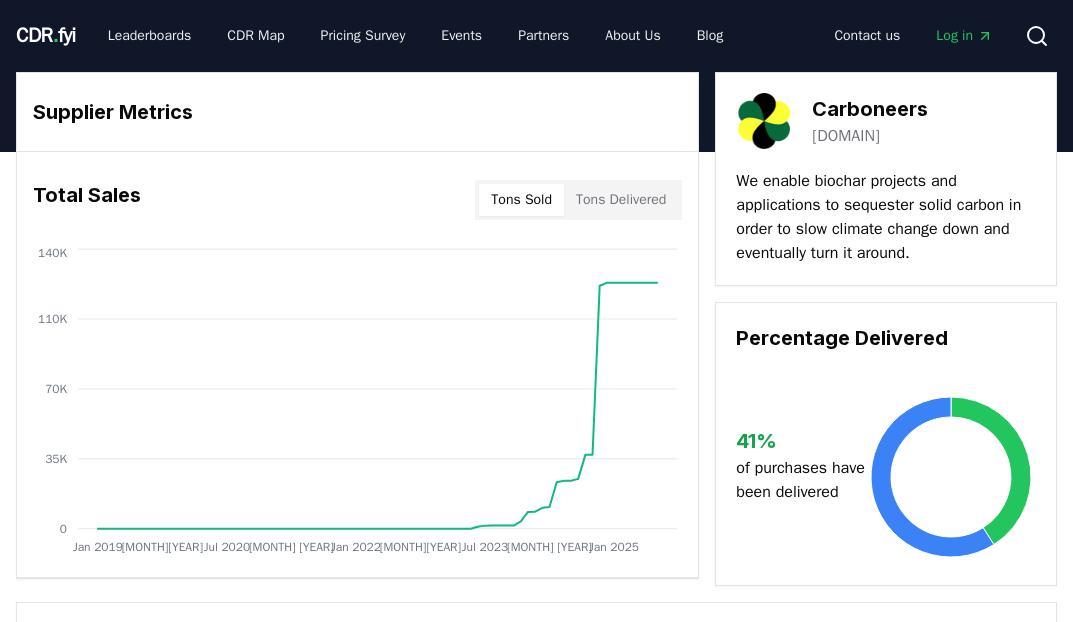 scroll, scrollTop: 0, scrollLeft: 0, axis: both 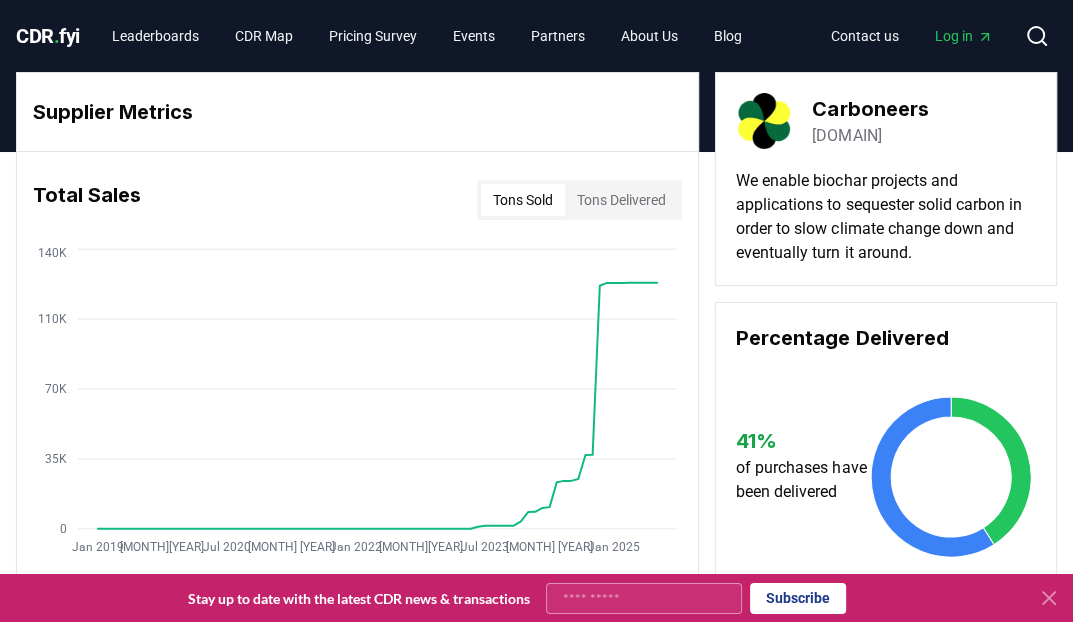 click on "[DOMAIN]" at bounding box center [846, 136] 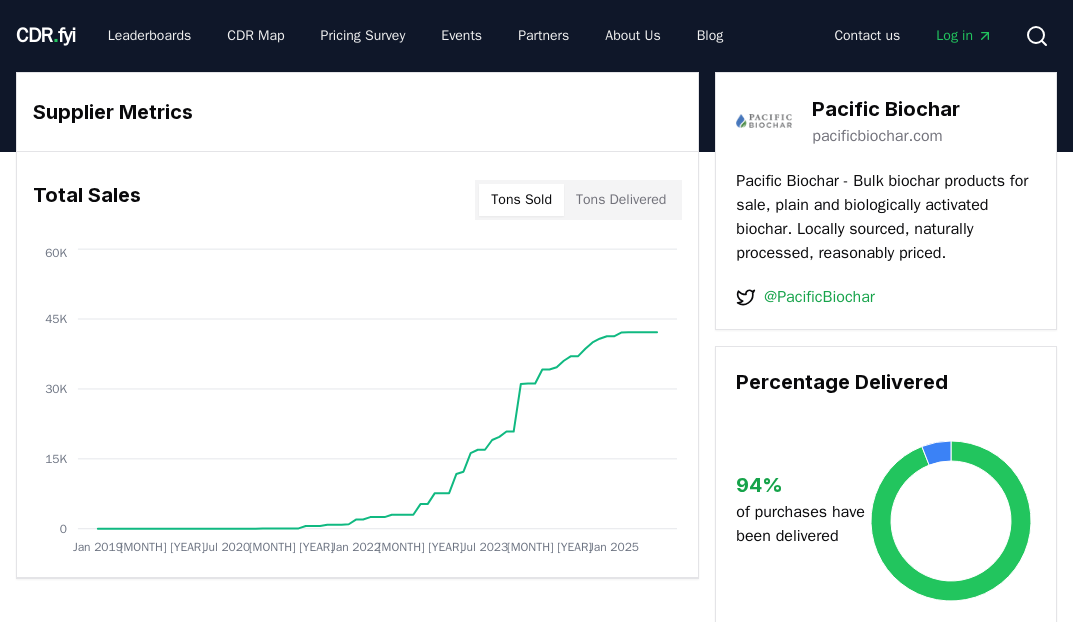 scroll, scrollTop: 0, scrollLeft: 0, axis: both 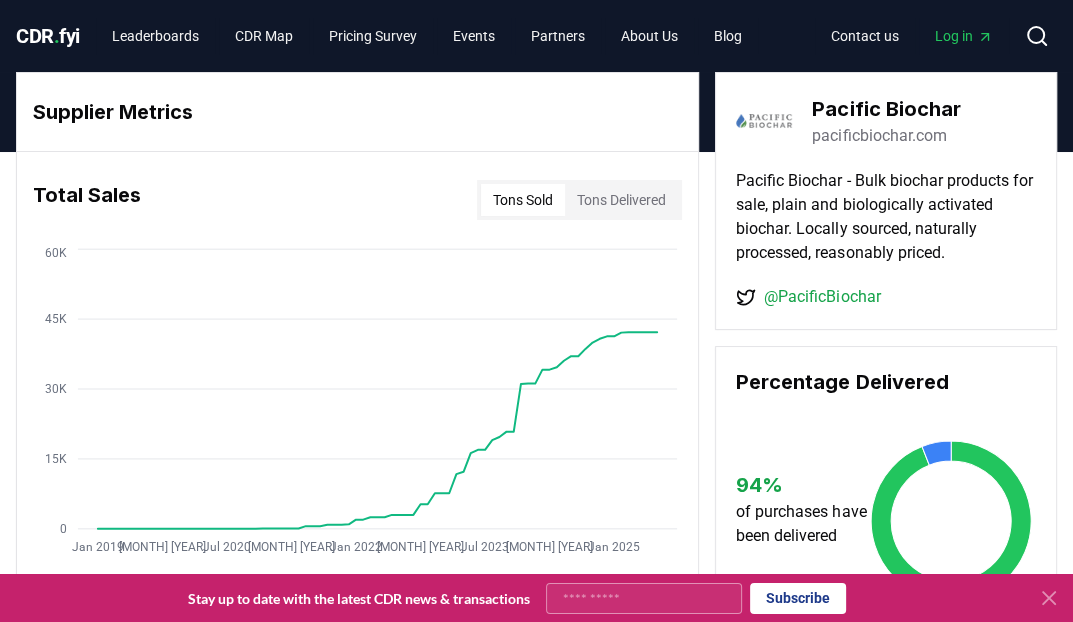 click on "@PacificBiochar" at bounding box center (822, 297) 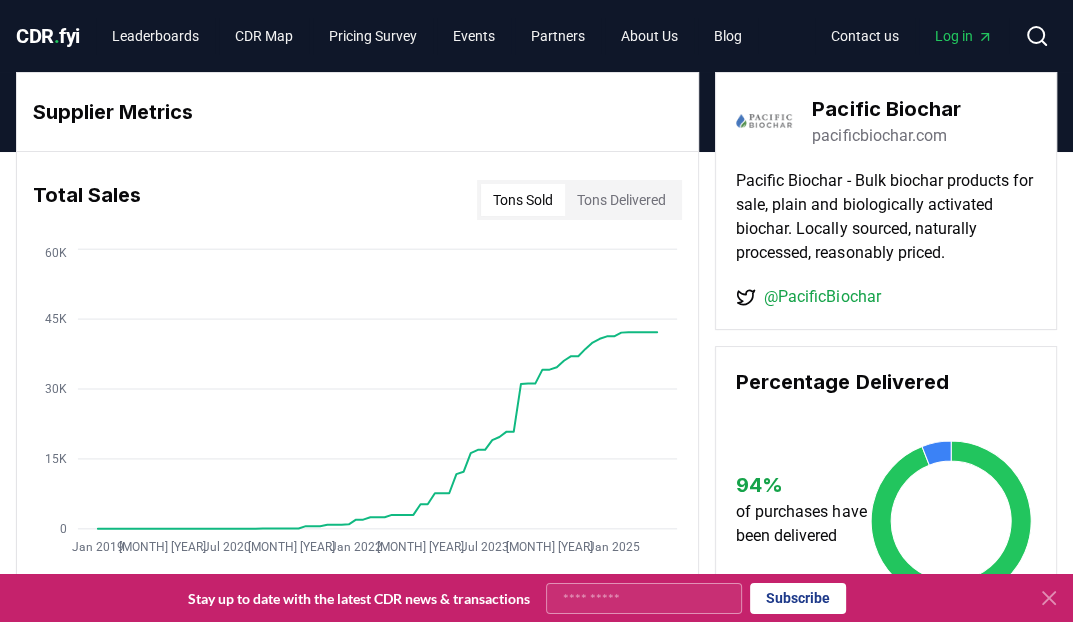 click on "pacificbiochar.com" at bounding box center (879, 136) 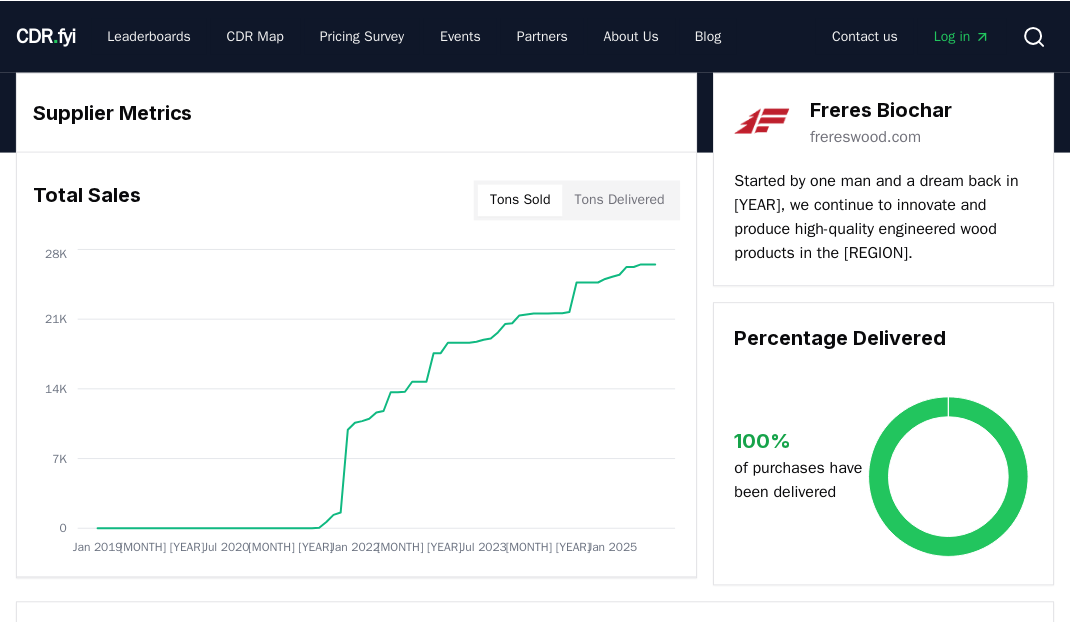 scroll, scrollTop: 0, scrollLeft: 0, axis: both 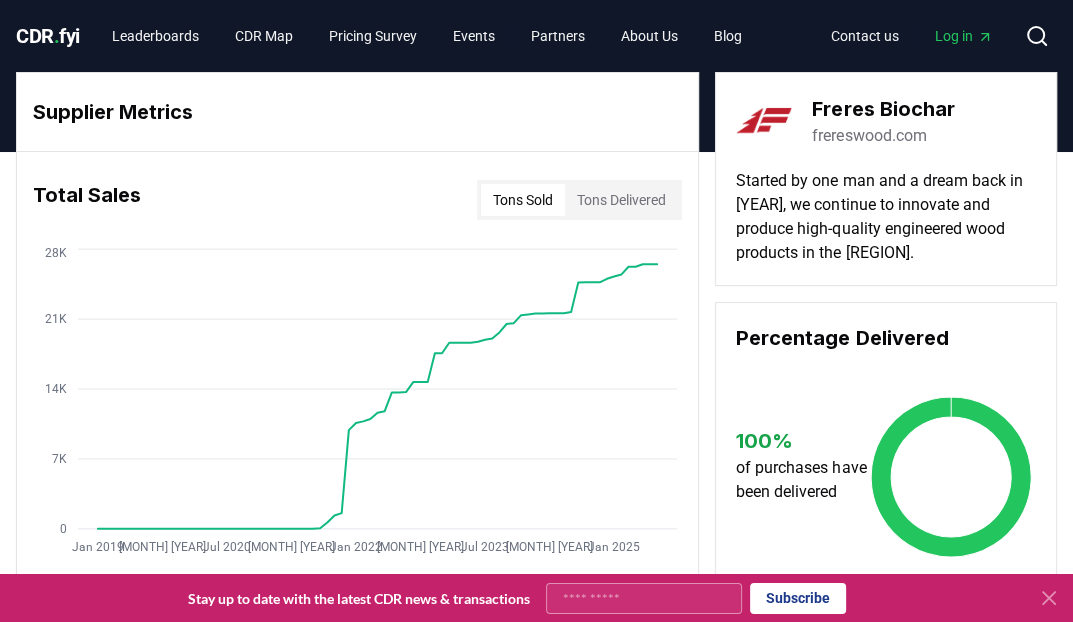 click on "frereswood.com" at bounding box center (869, 136) 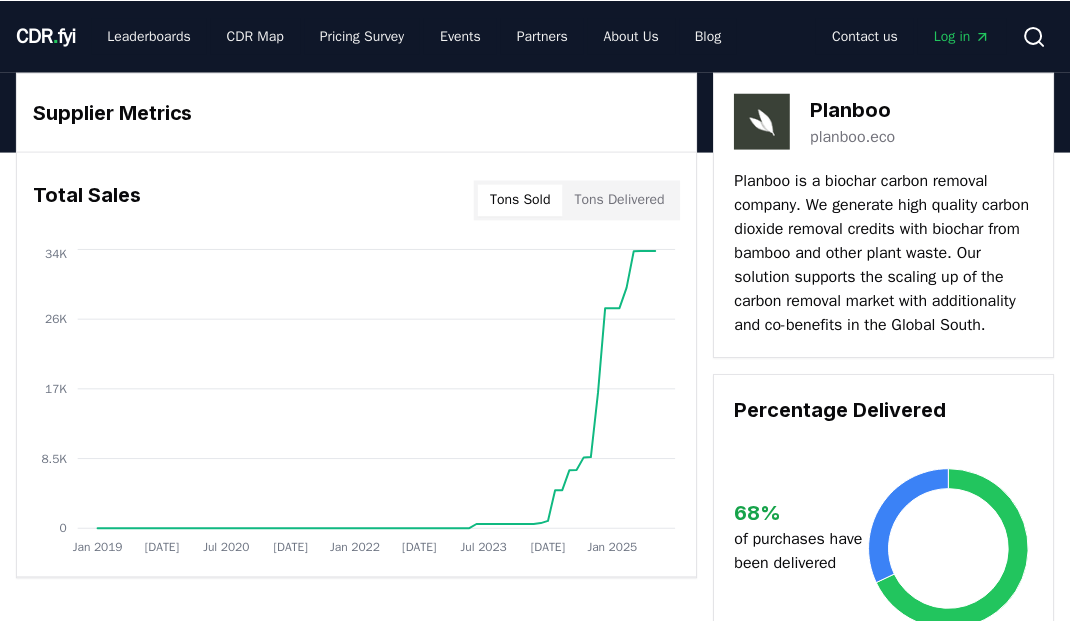 scroll, scrollTop: 0, scrollLeft: 0, axis: both 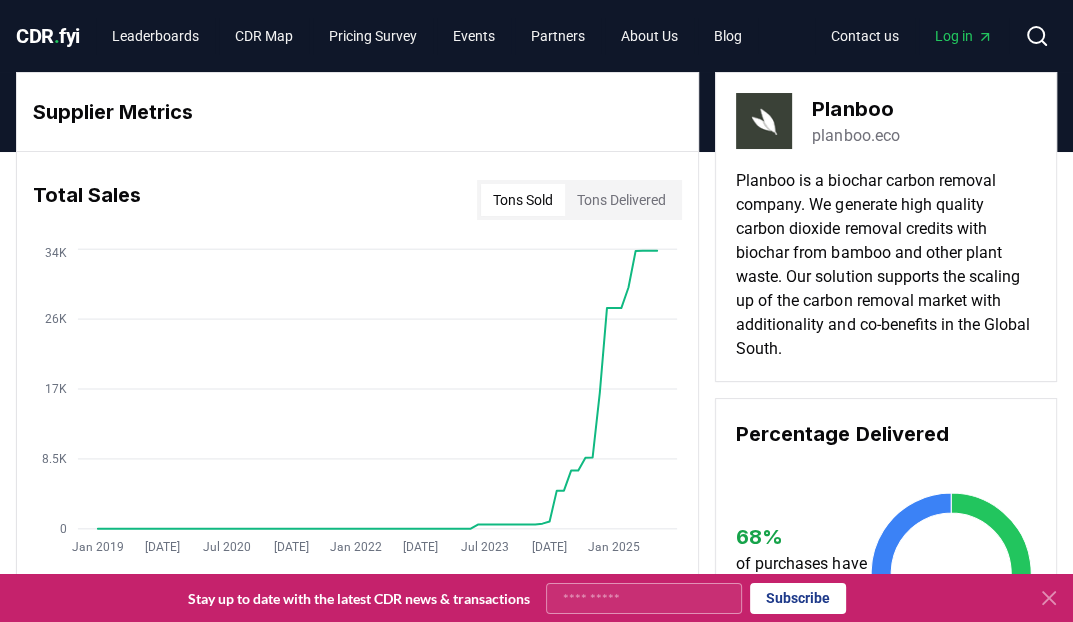 click on "planboo.eco" at bounding box center [855, 136] 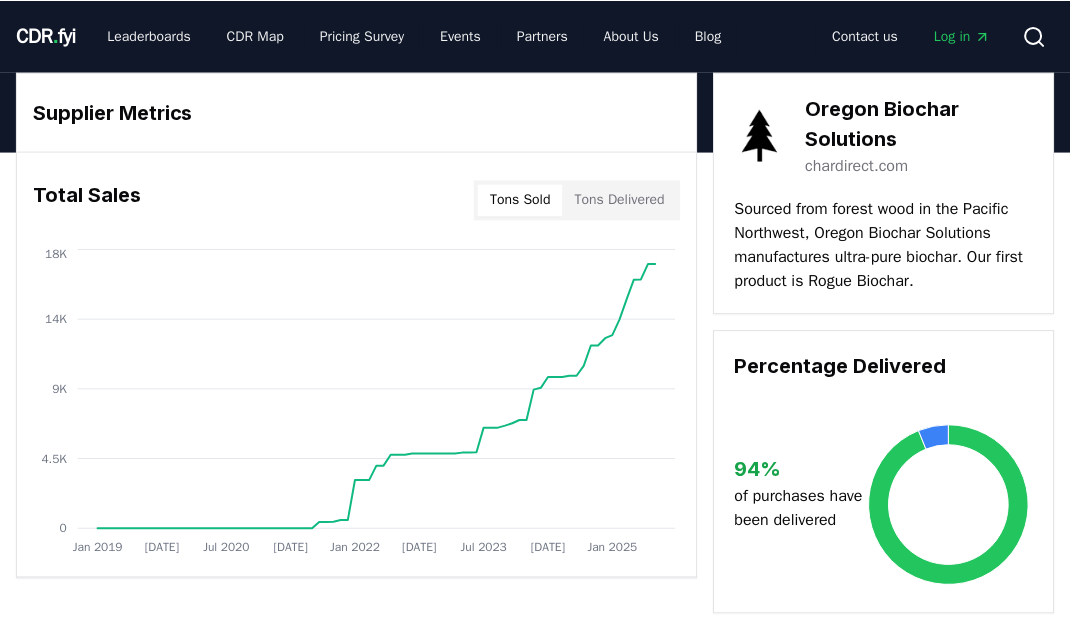 scroll, scrollTop: 0, scrollLeft: 0, axis: both 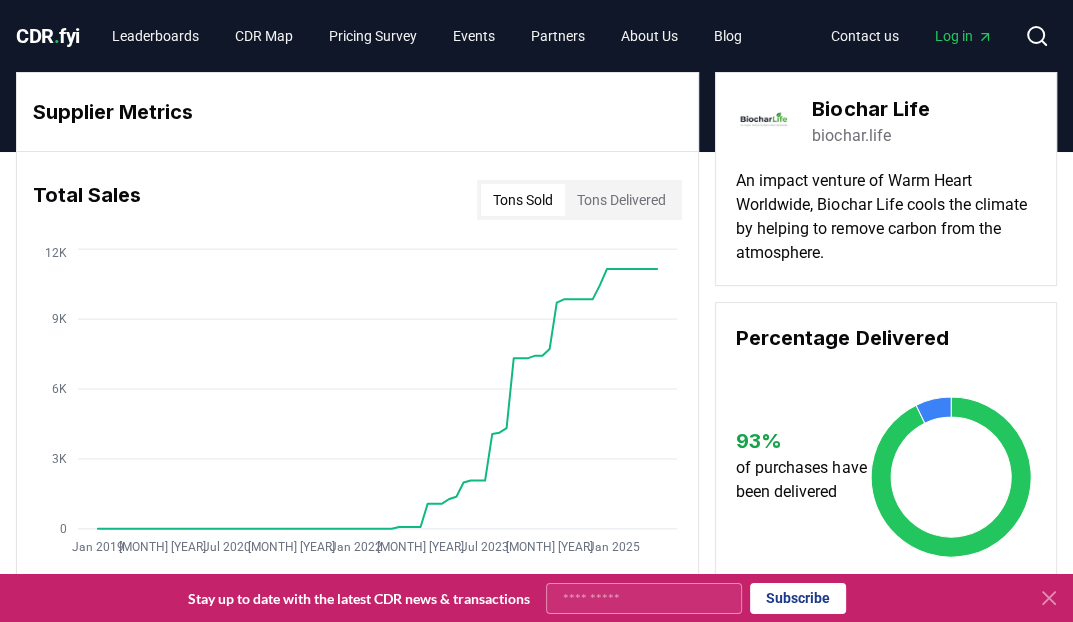click on "biochar.life" at bounding box center (851, 136) 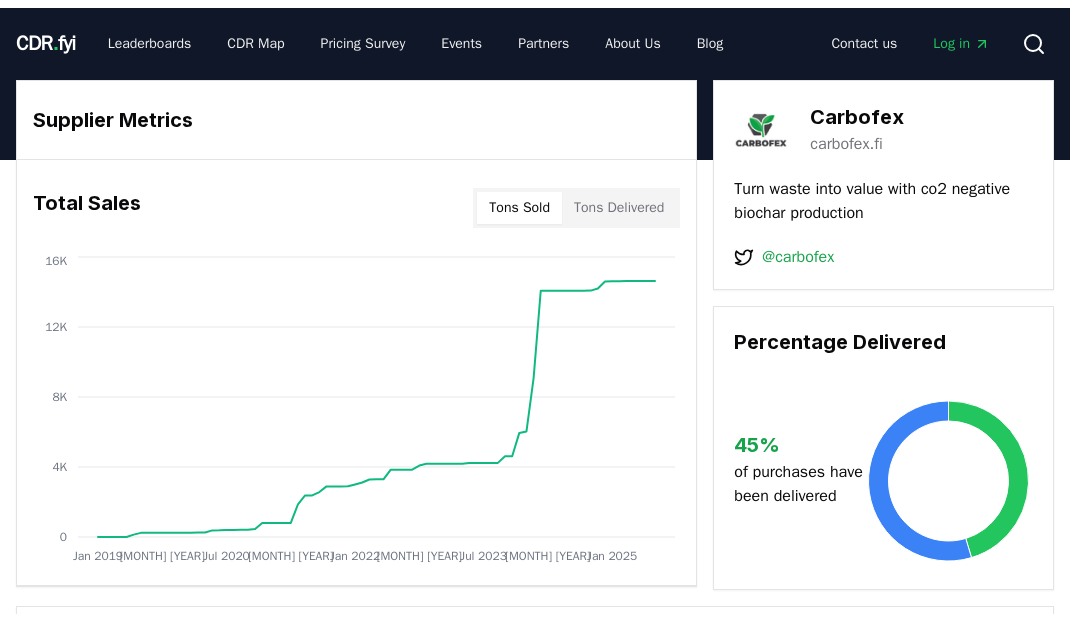 scroll, scrollTop: 0, scrollLeft: 0, axis: both 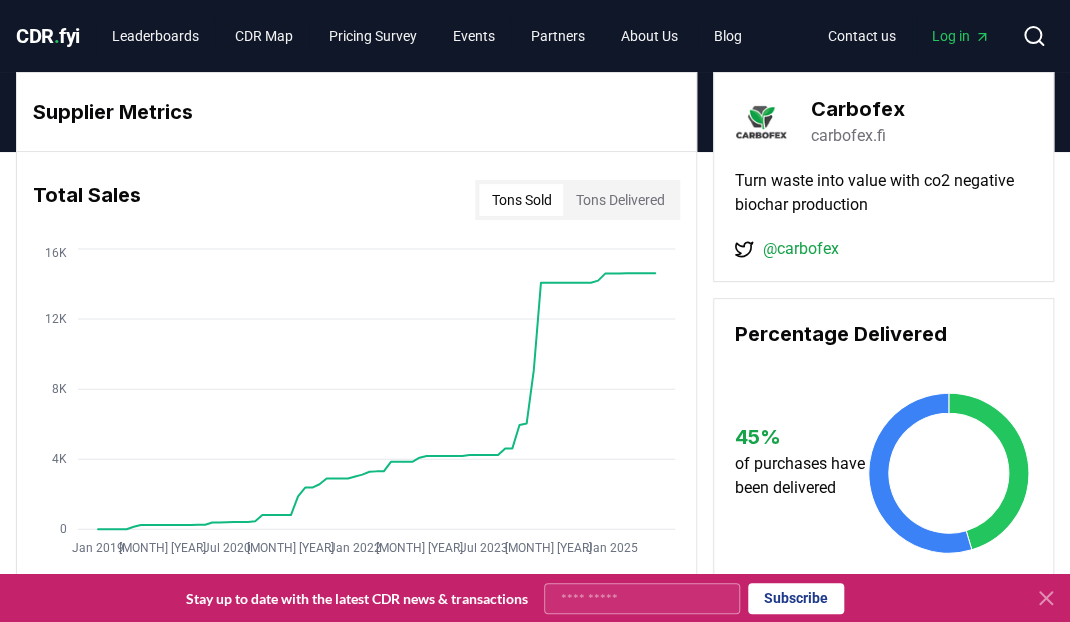 click on "carbofex.fi" at bounding box center [847, 136] 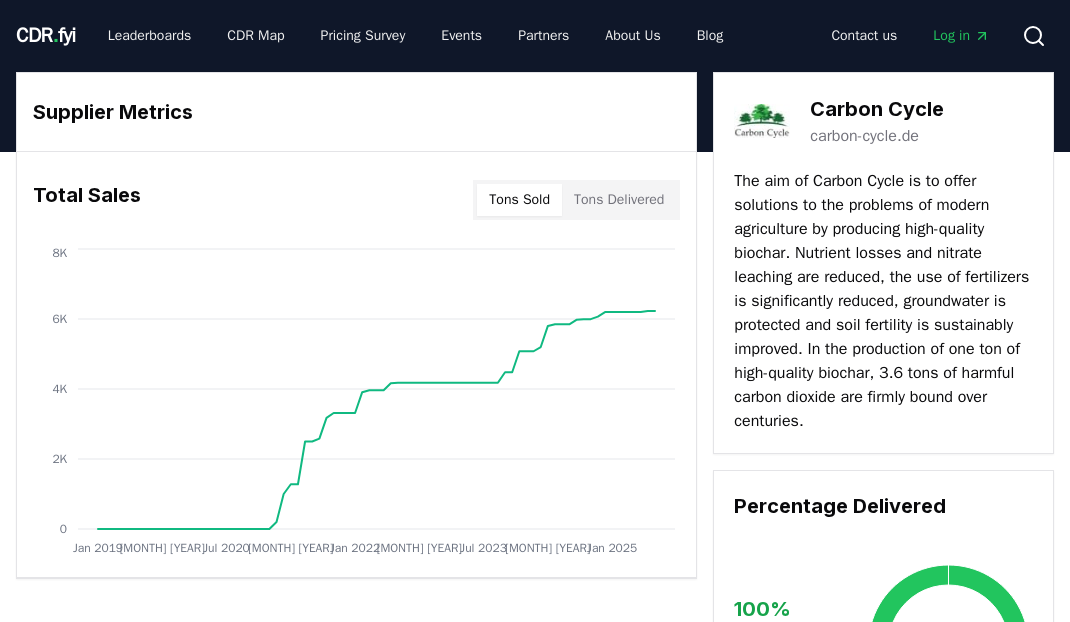scroll, scrollTop: 0, scrollLeft: 0, axis: both 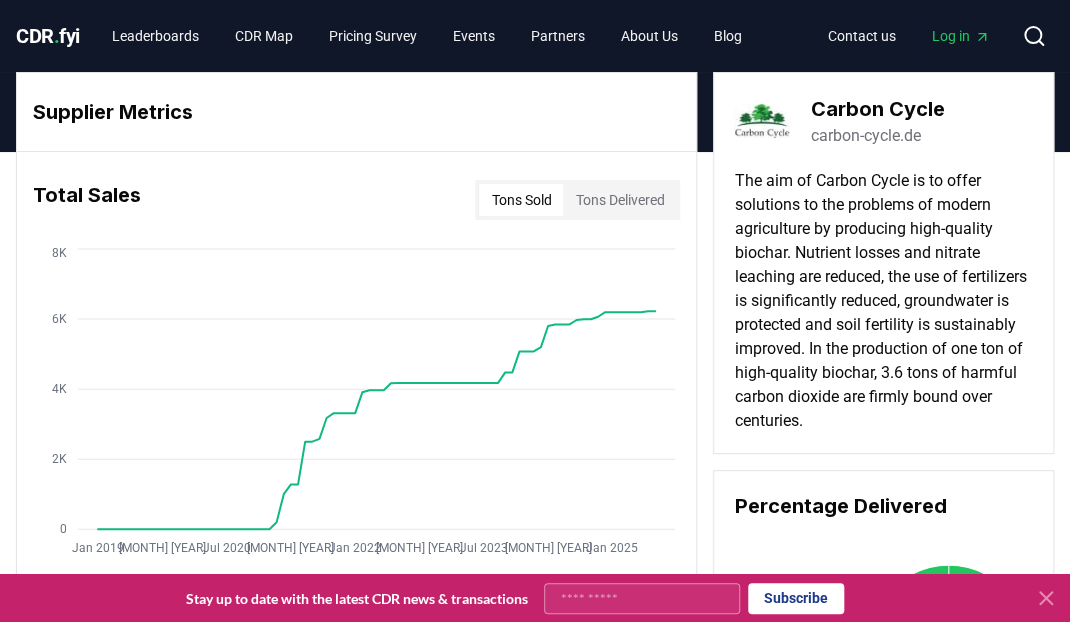 click on "carbon-cycle.de" at bounding box center [865, 136] 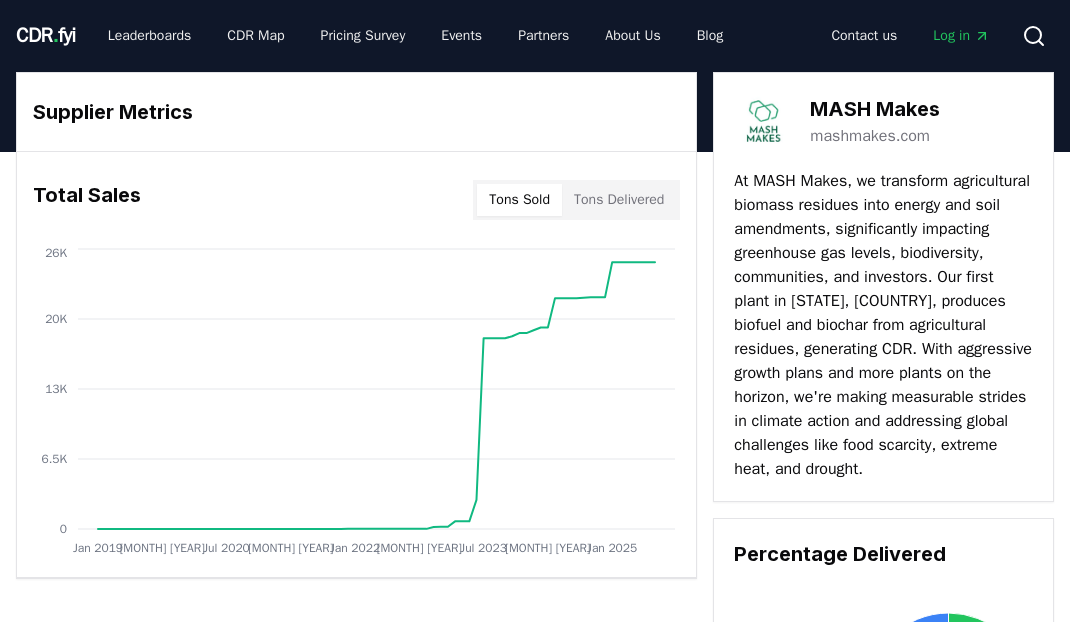 scroll, scrollTop: 0, scrollLeft: 0, axis: both 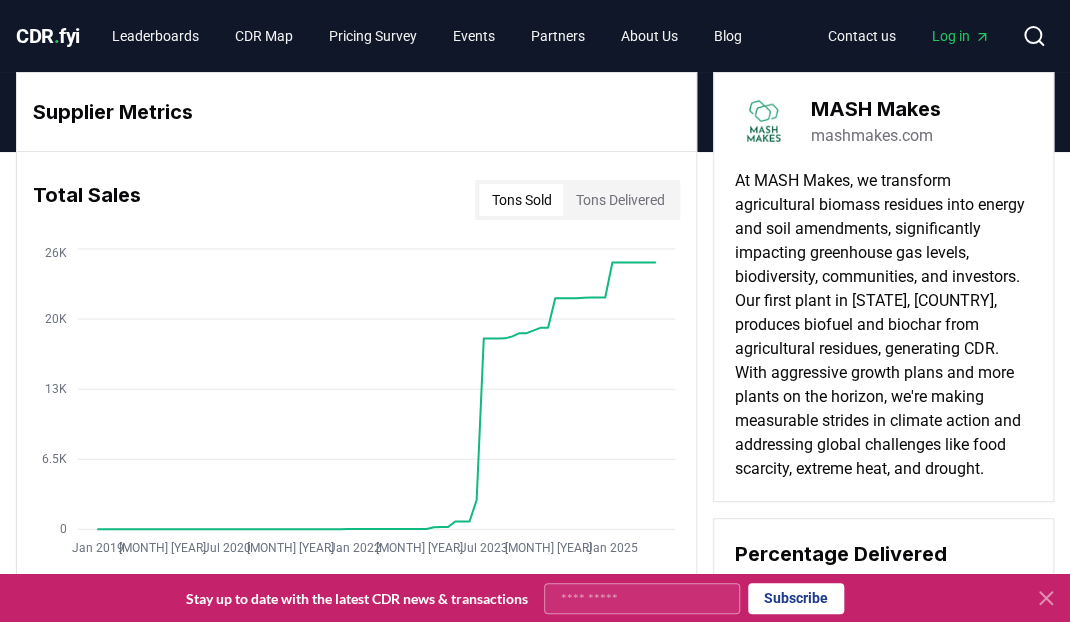click on "mashmakes.com" at bounding box center [871, 136] 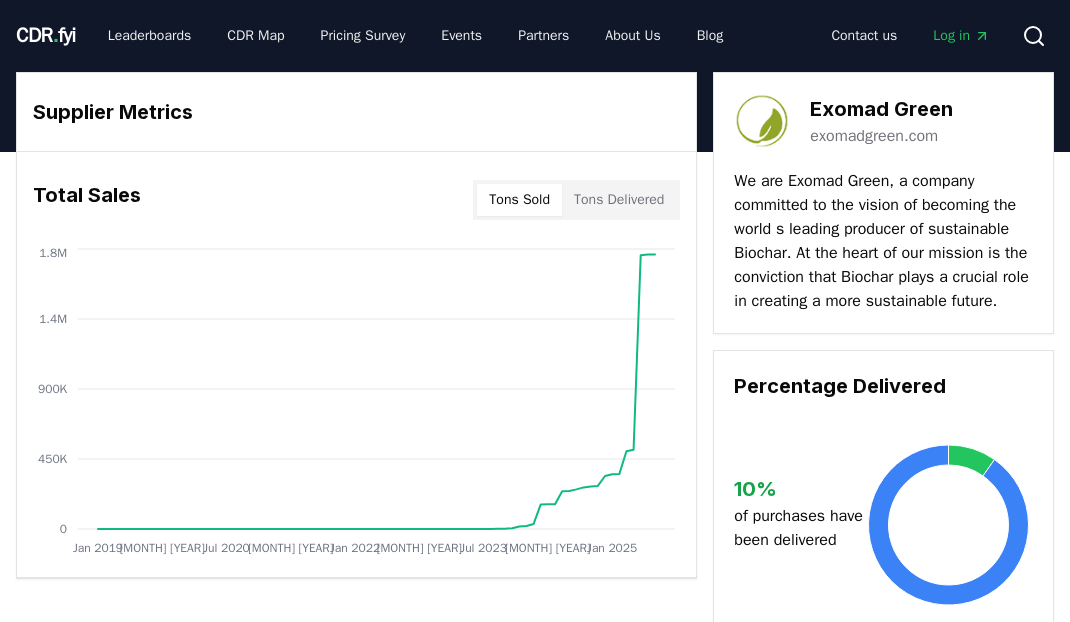 scroll, scrollTop: 0, scrollLeft: 0, axis: both 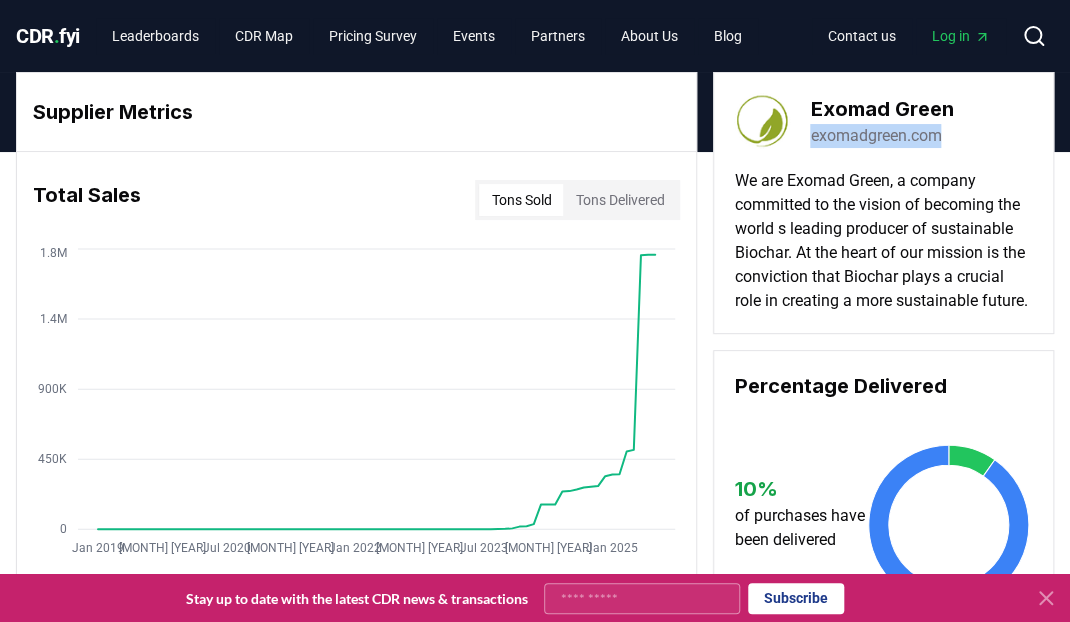 drag, startPoint x: 953, startPoint y: 138, endPoint x: 807, endPoint y: 138, distance: 146 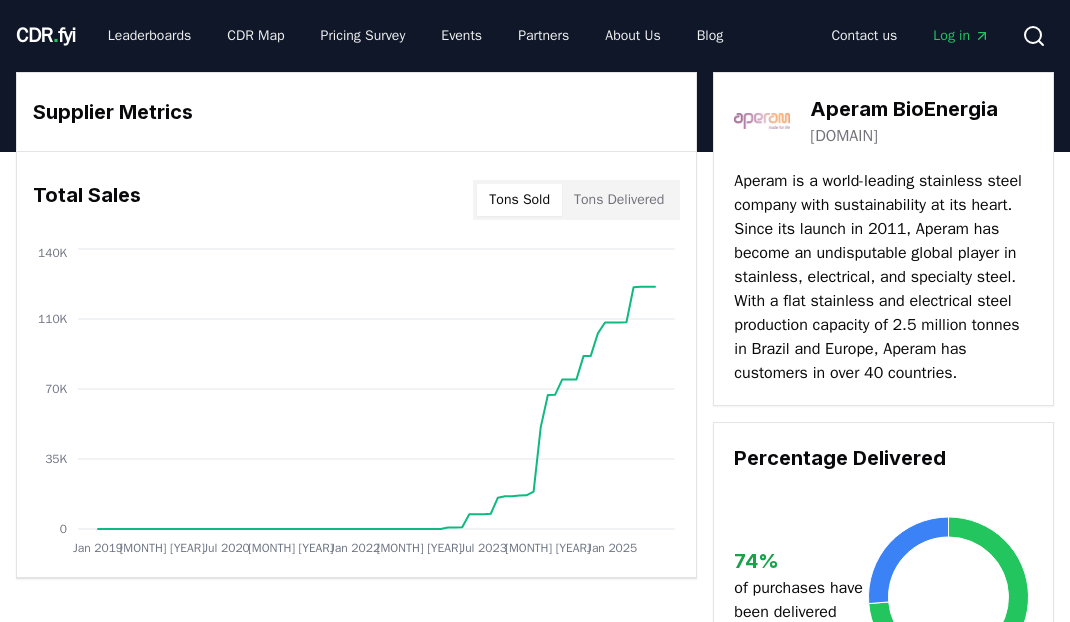 scroll, scrollTop: 0, scrollLeft: 0, axis: both 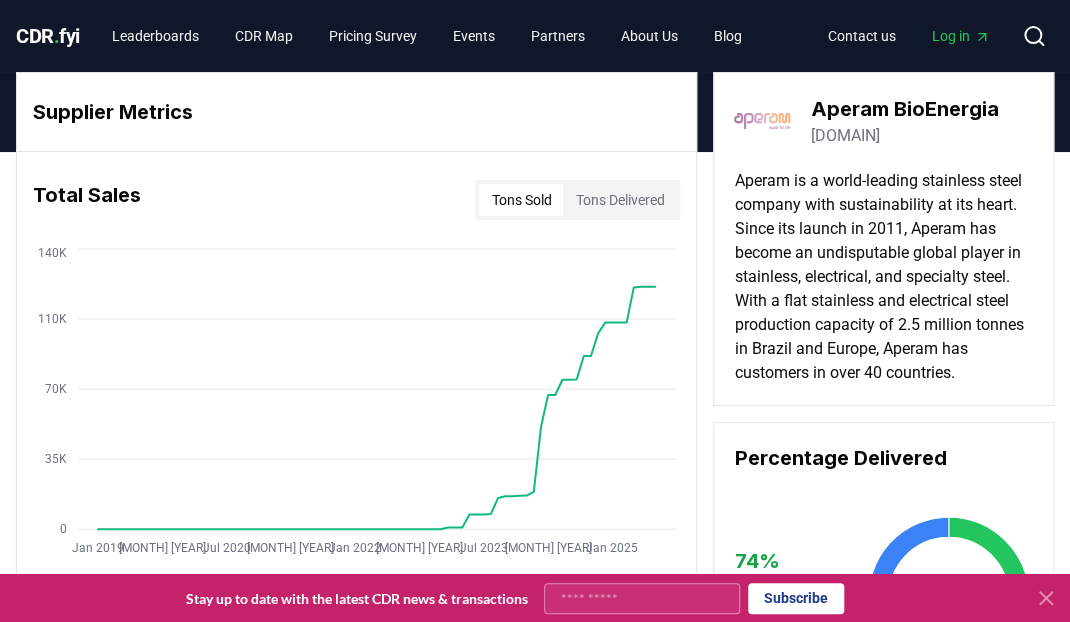 drag, startPoint x: 982, startPoint y: 144, endPoint x: 806, endPoint y: 141, distance: 176.02557 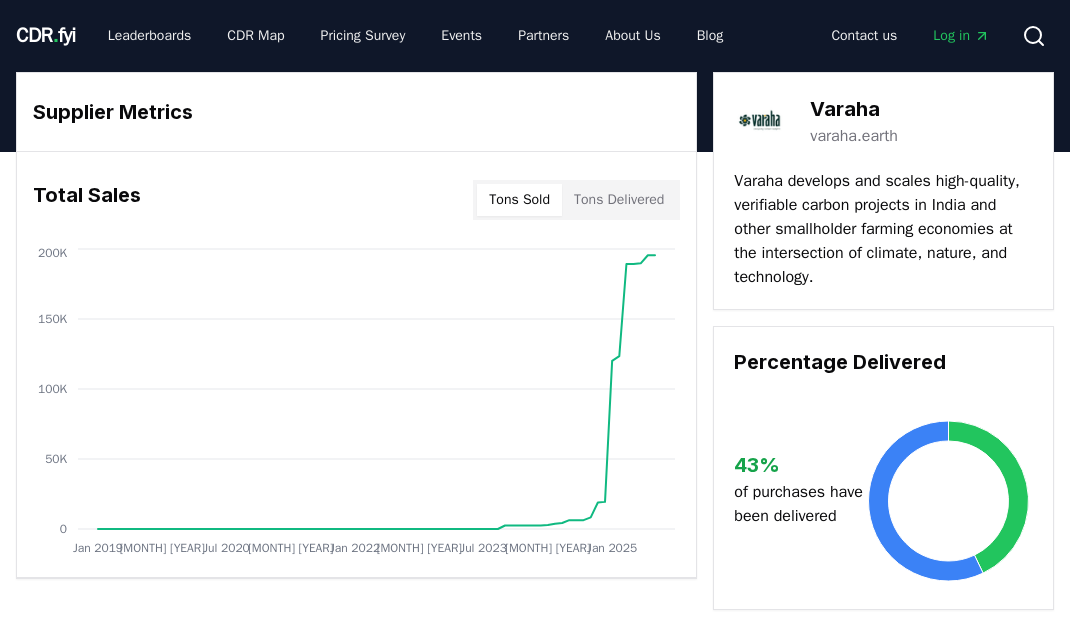 scroll, scrollTop: 0, scrollLeft: 0, axis: both 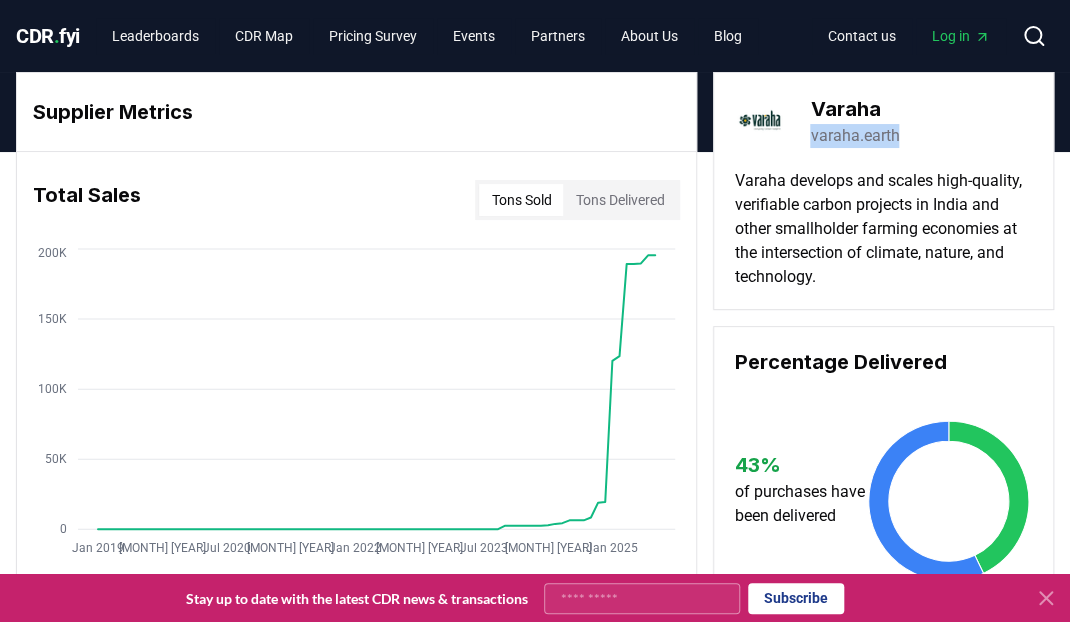 drag, startPoint x: 901, startPoint y: 138, endPoint x: 804, endPoint y: 134, distance: 97.082436 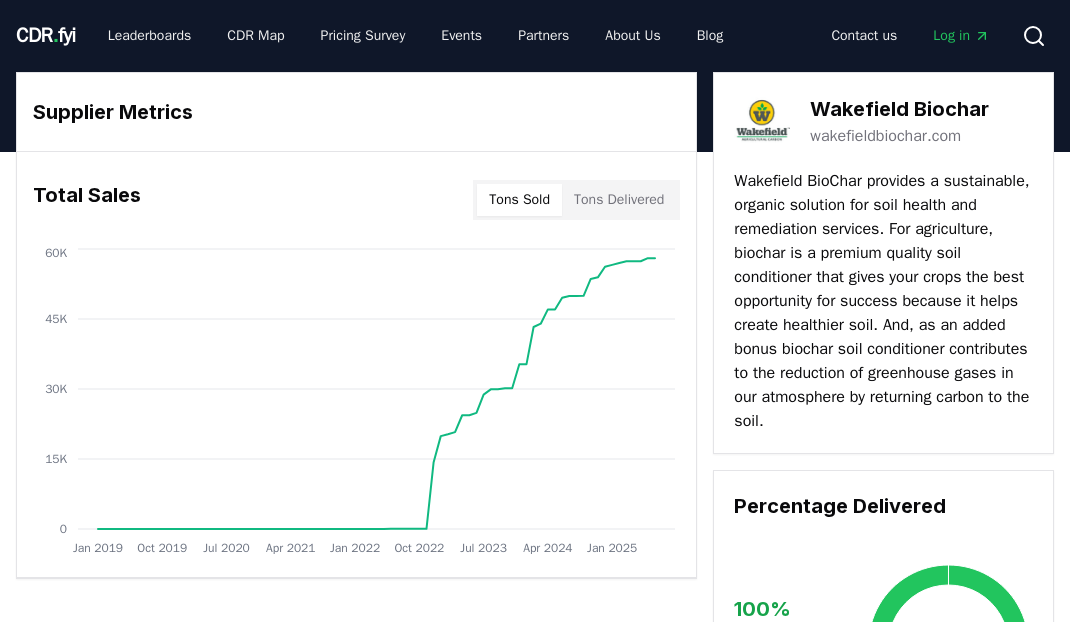 scroll, scrollTop: 0, scrollLeft: 0, axis: both 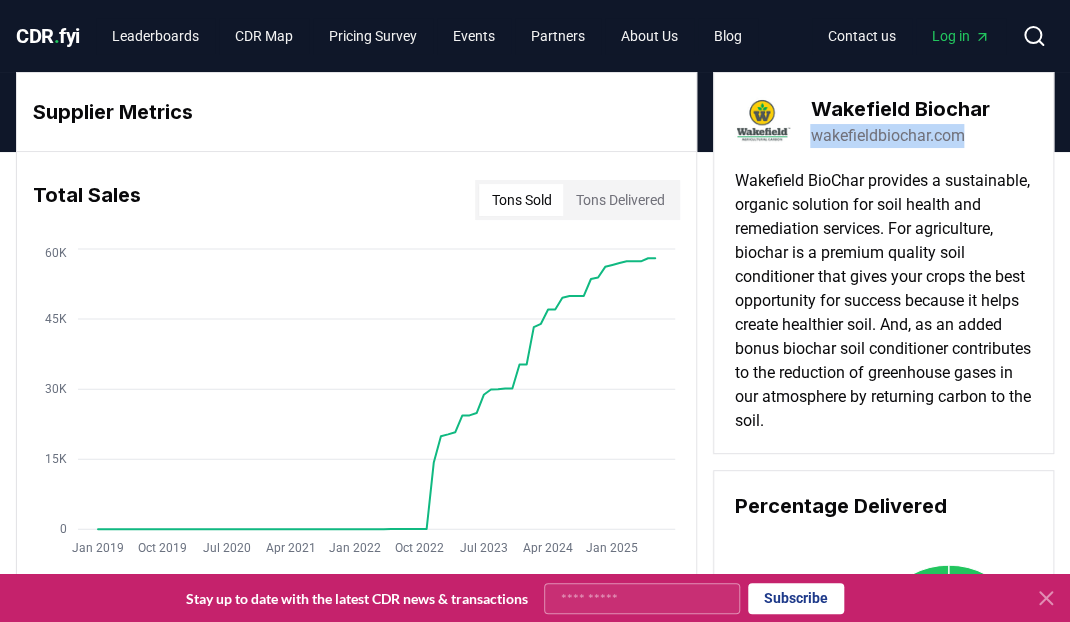 drag, startPoint x: 970, startPoint y: 135, endPoint x: 810, endPoint y: 142, distance: 160.15305 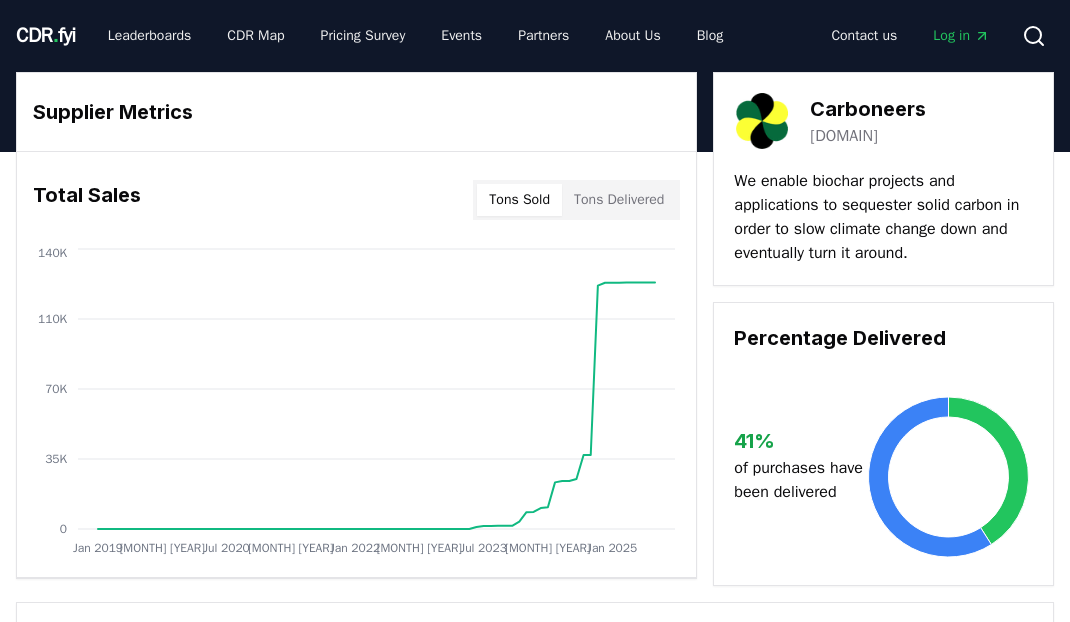 scroll, scrollTop: 0, scrollLeft: 0, axis: both 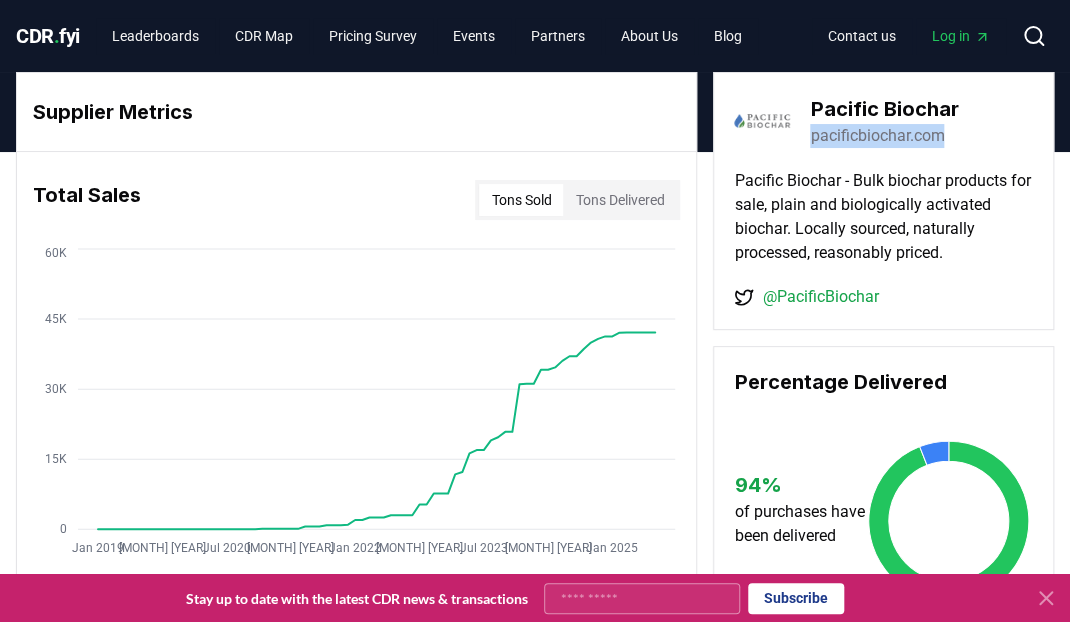 drag, startPoint x: 950, startPoint y: 142, endPoint x: 801, endPoint y: 148, distance: 149.12076 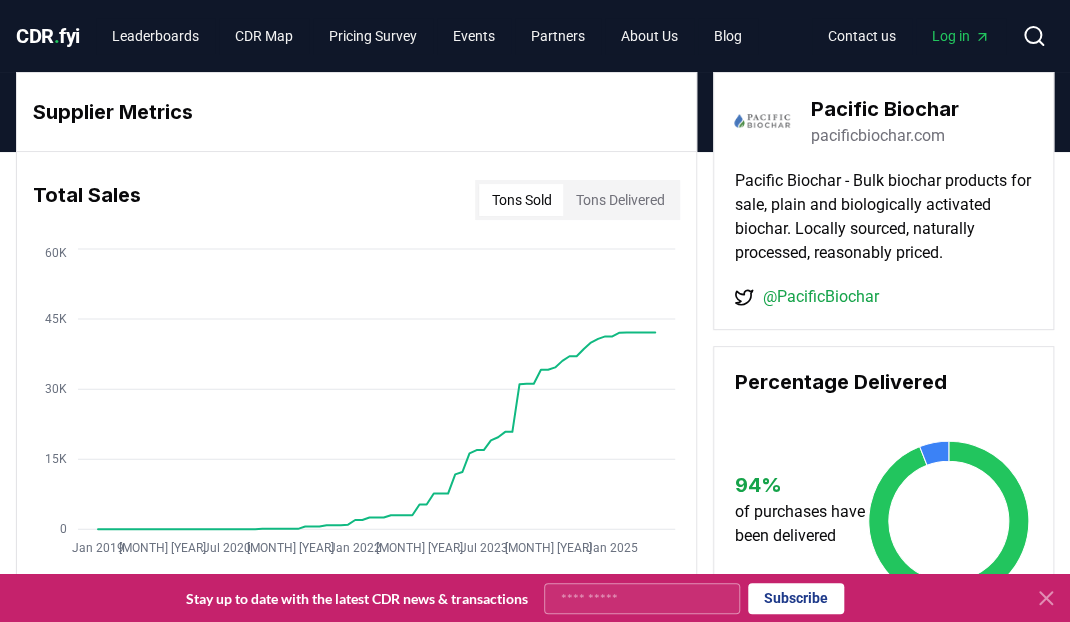 click on "pacificbiochar.com" at bounding box center (877, 136) 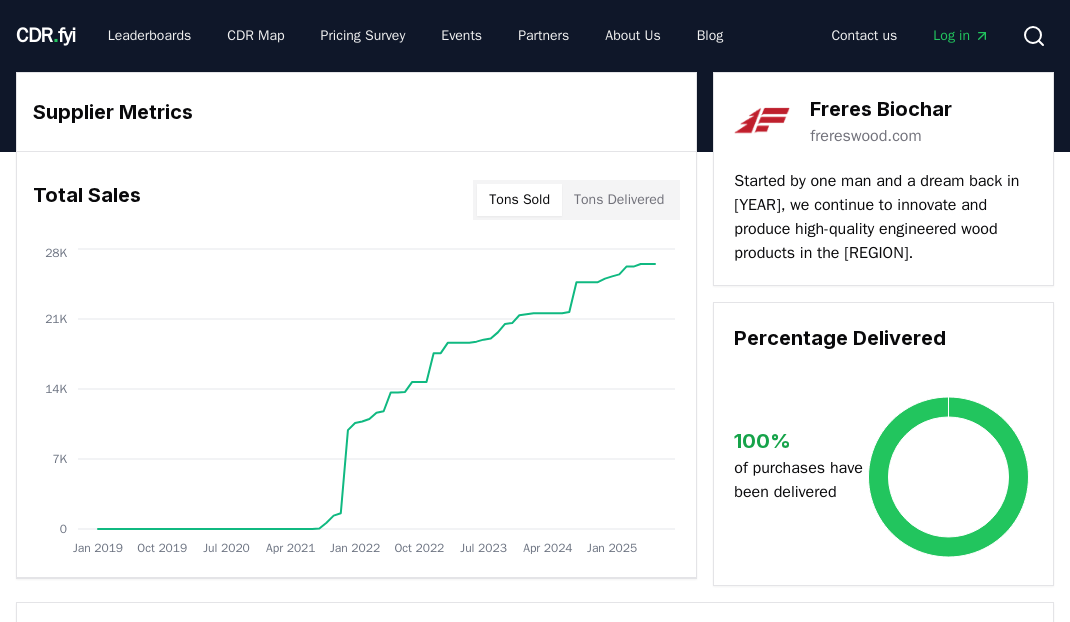 scroll, scrollTop: 0, scrollLeft: 0, axis: both 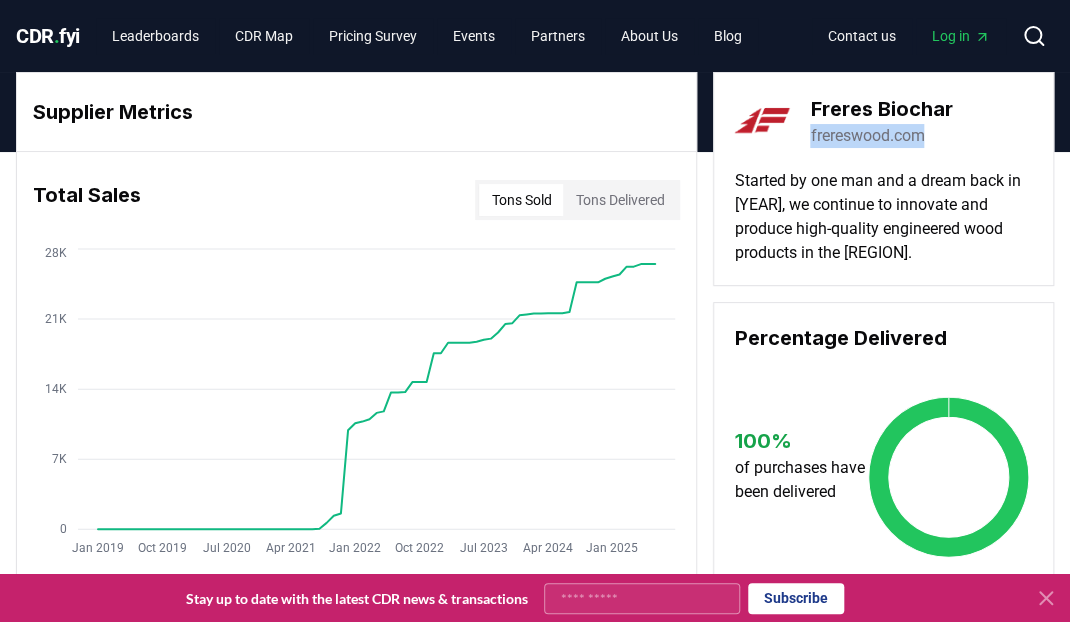drag, startPoint x: 932, startPoint y: 141, endPoint x: 810, endPoint y: 143, distance: 122.016396 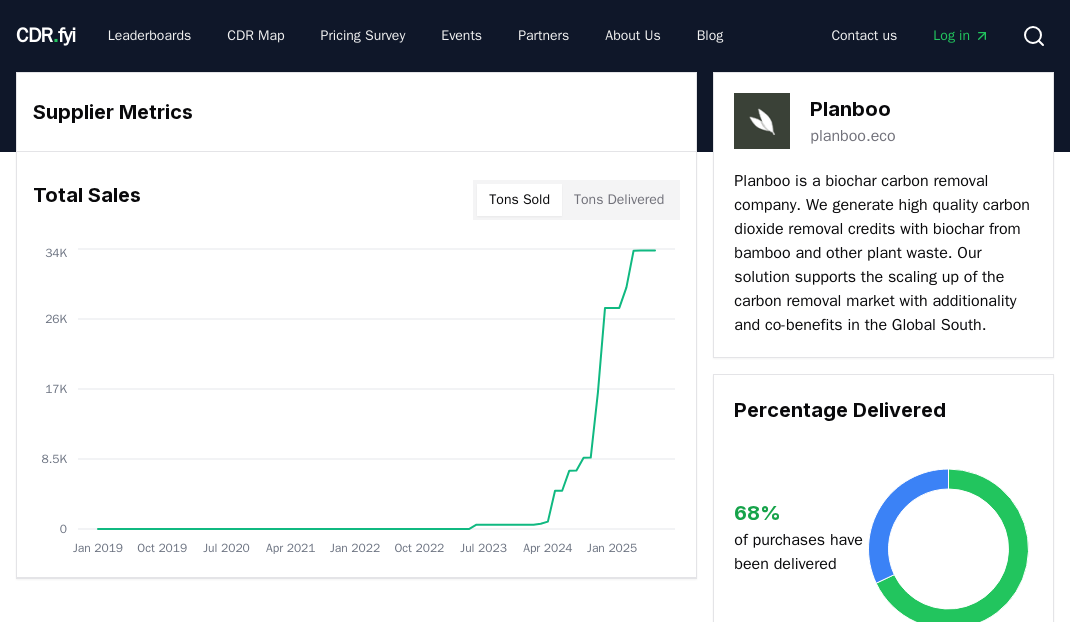 scroll, scrollTop: 0, scrollLeft: 0, axis: both 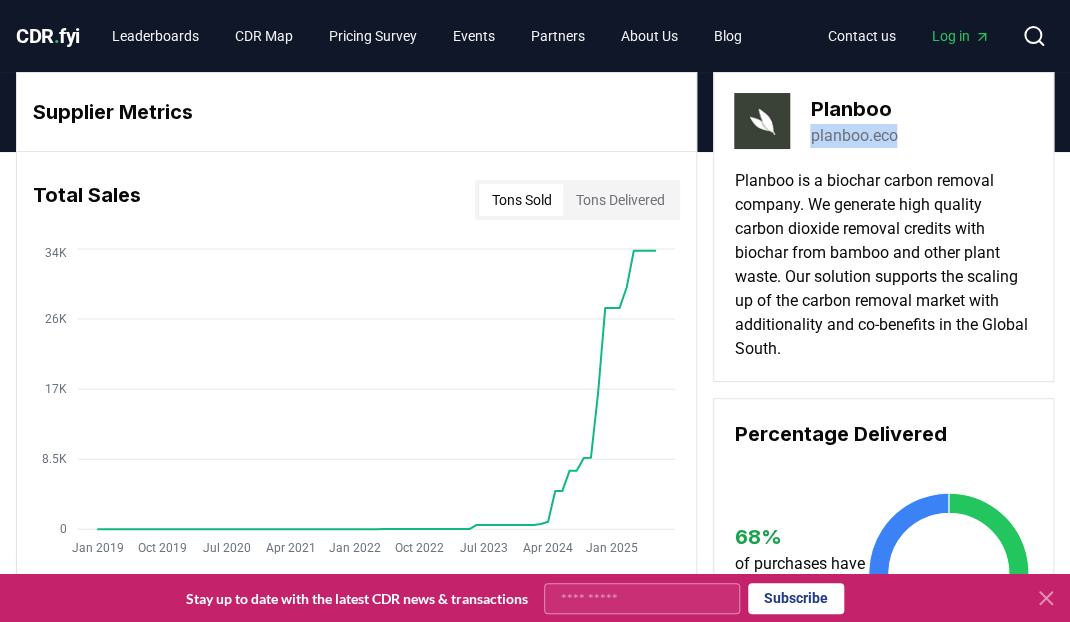 drag, startPoint x: 911, startPoint y: 141, endPoint x: 809, endPoint y: 140, distance: 102.0049 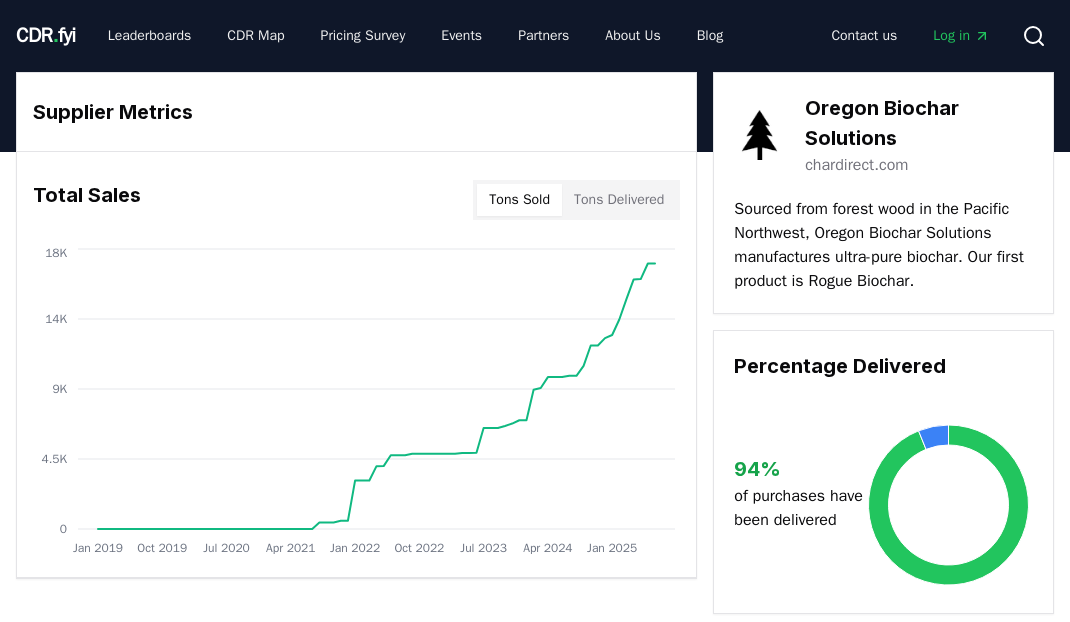scroll, scrollTop: 0, scrollLeft: 0, axis: both 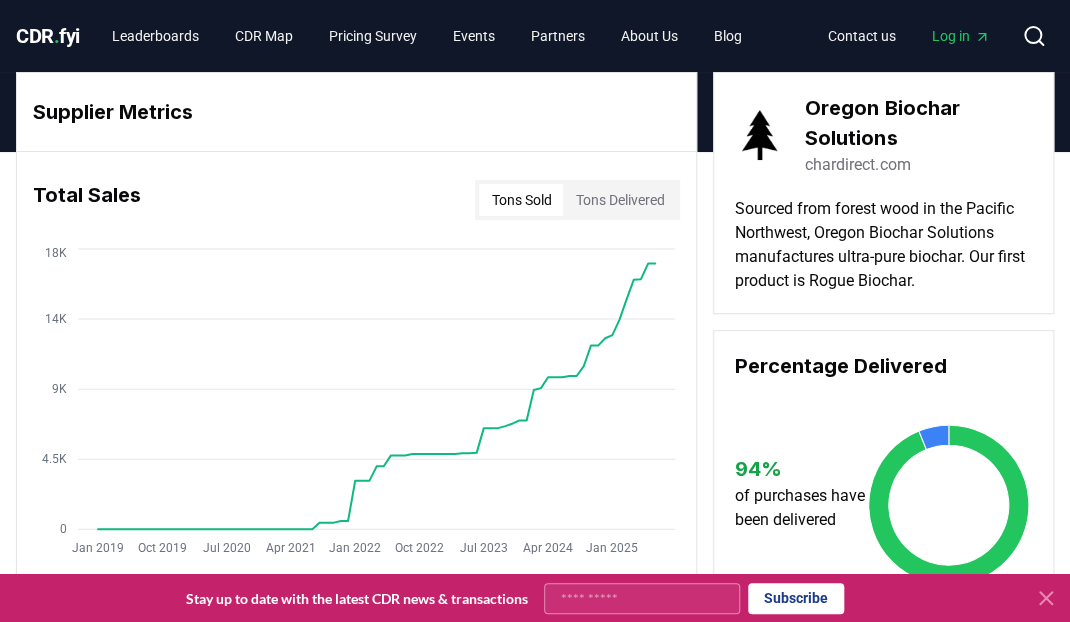 click on "chardirect.com" at bounding box center (857, 165) 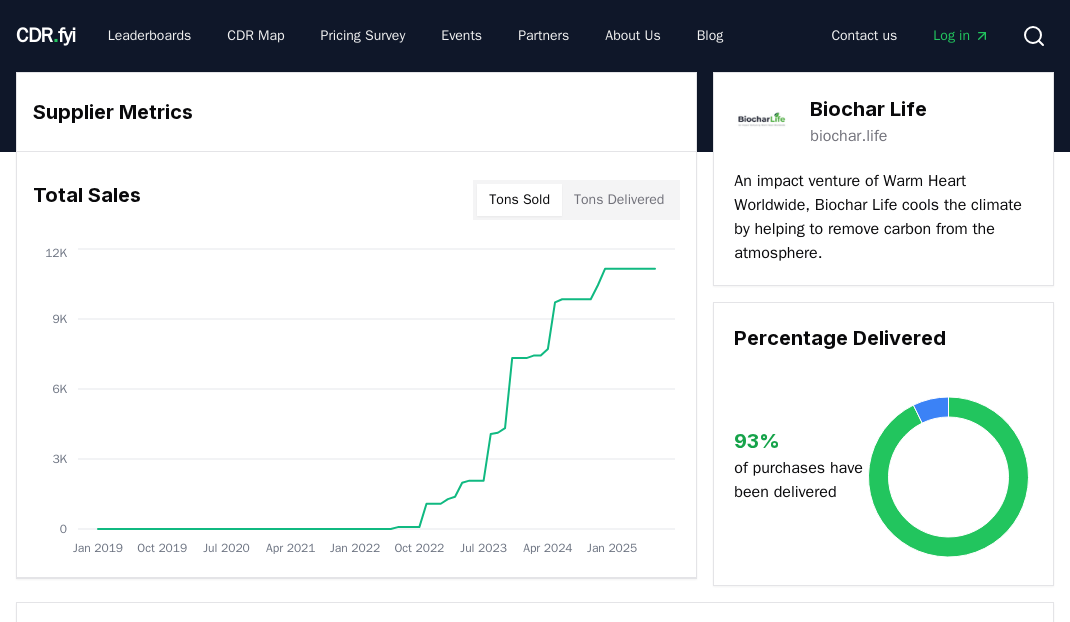 scroll, scrollTop: 0, scrollLeft: 0, axis: both 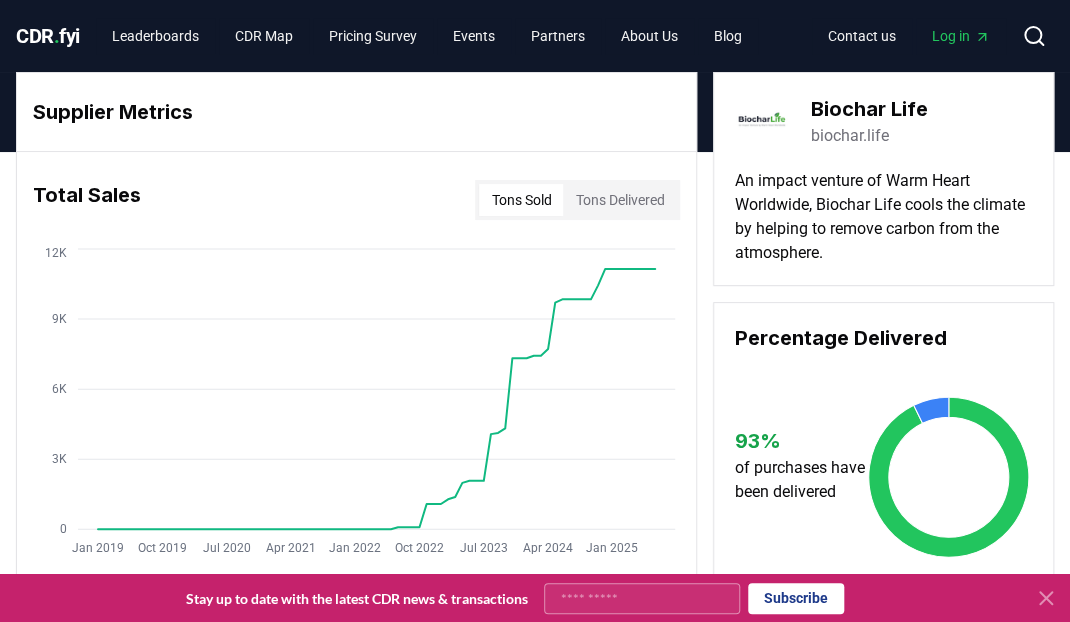 click on "biochar.life" at bounding box center (849, 136) 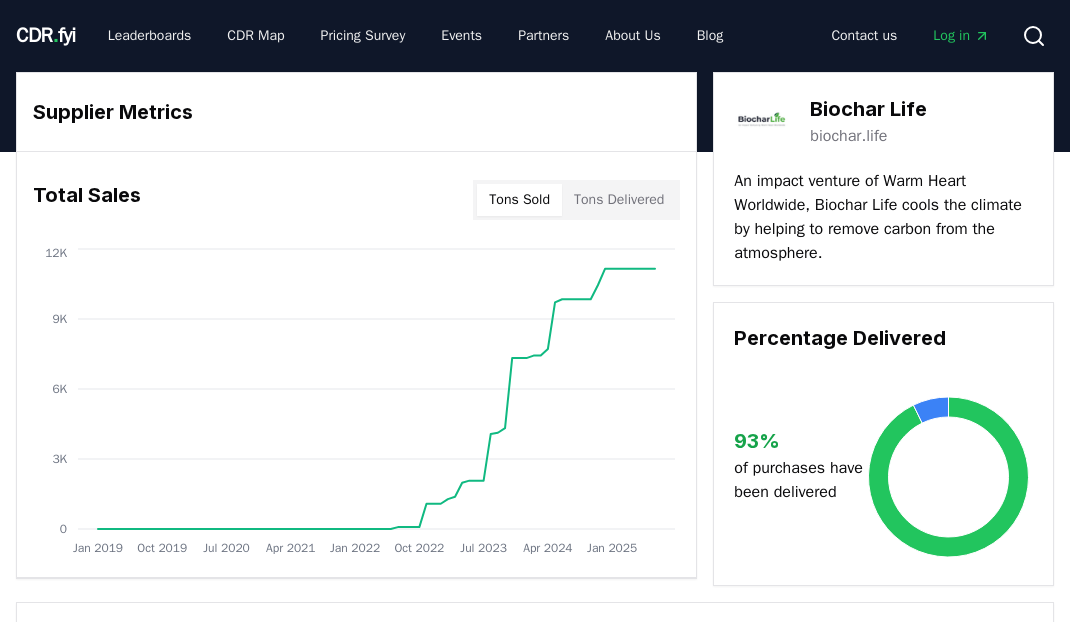 scroll, scrollTop: 0, scrollLeft: 0, axis: both 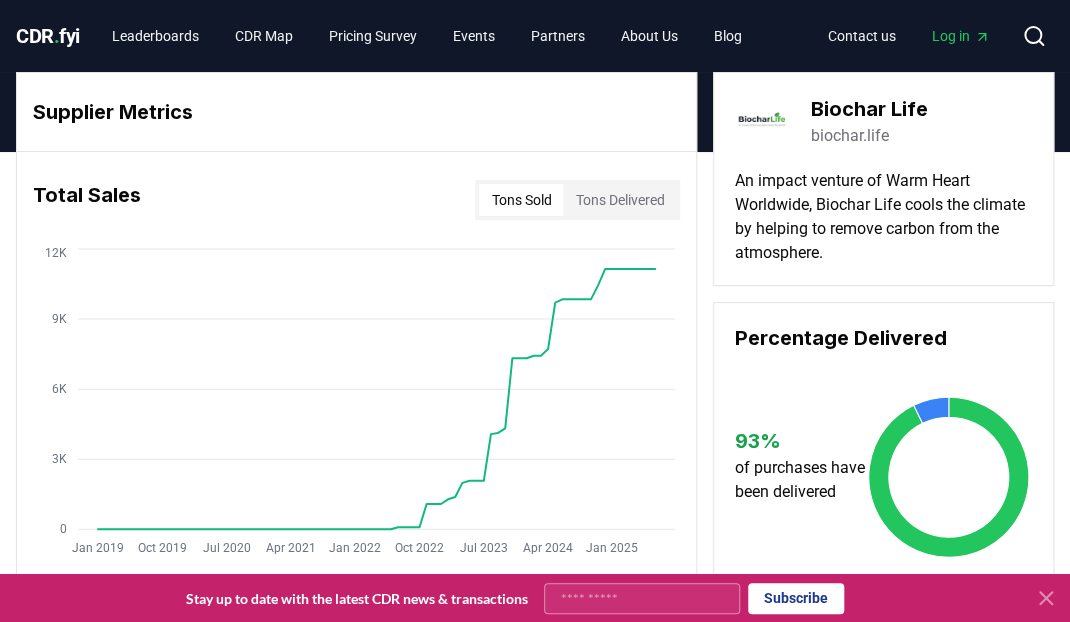 click on "biochar.life" at bounding box center (849, 136) 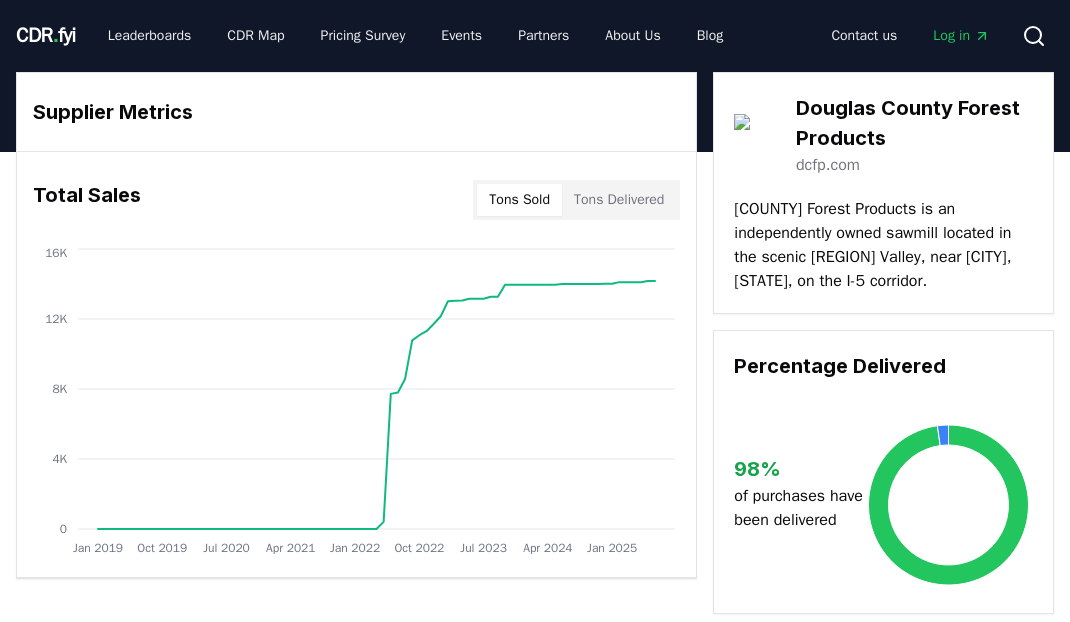 scroll, scrollTop: 0, scrollLeft: 0, axis: both 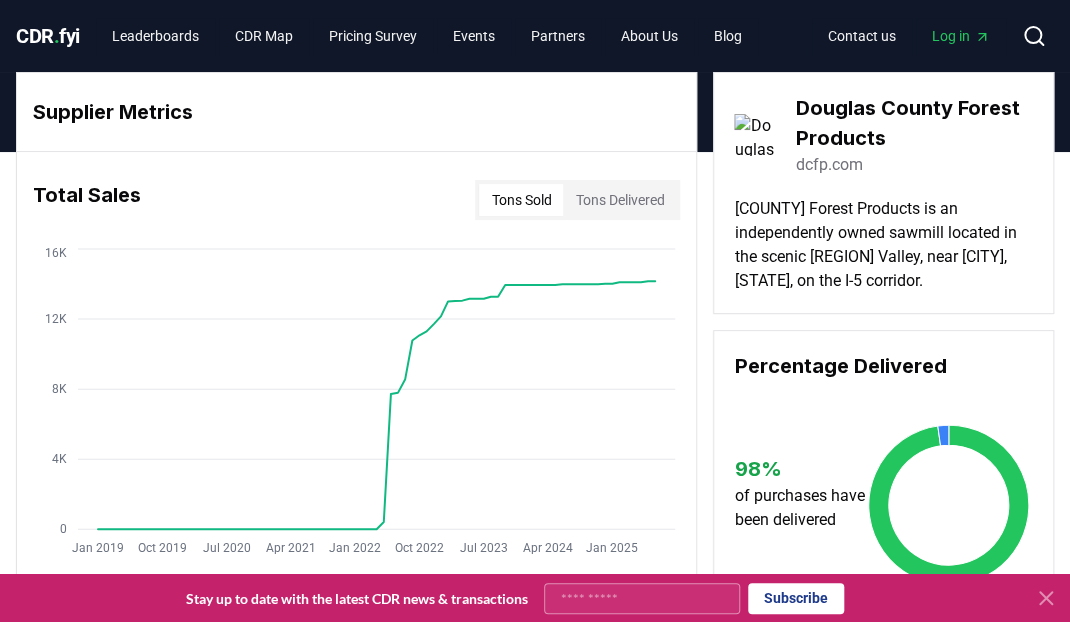 click on "dcfp.com" at bounding box center [829, 165] 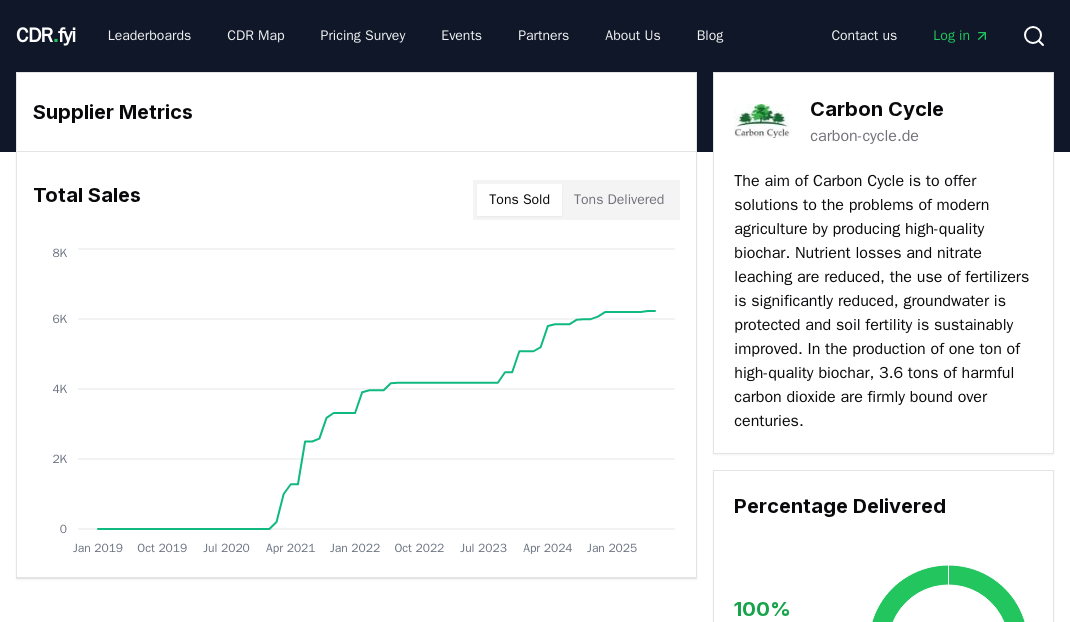 scroll, scrollTop: 0, scrollLeft: 0, axis: both 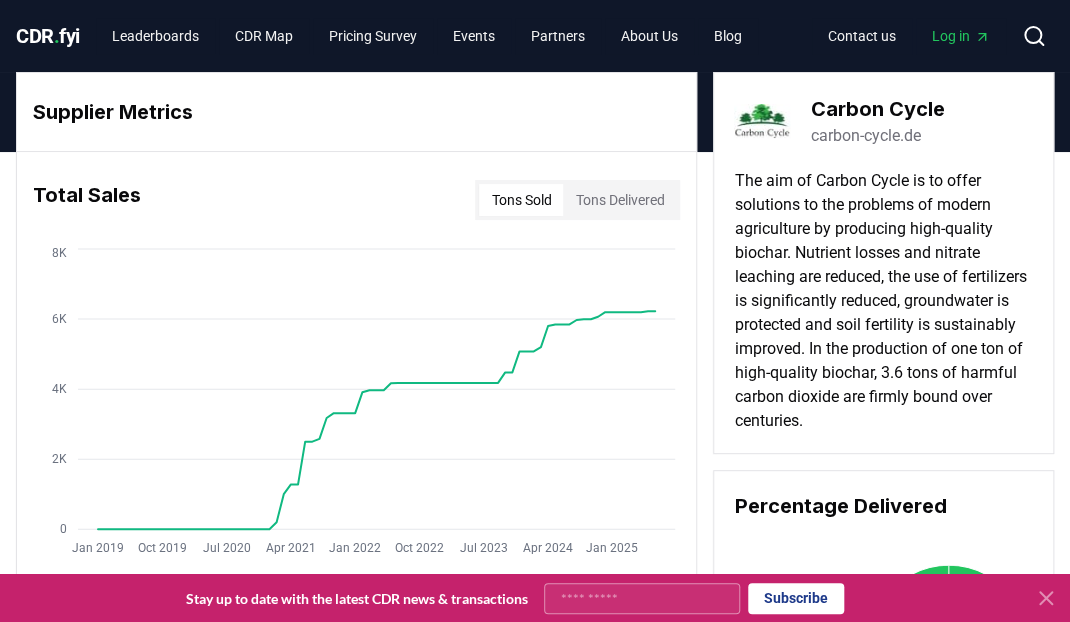 click on "carbon-cycle.de" at bounding box center (877, 136) 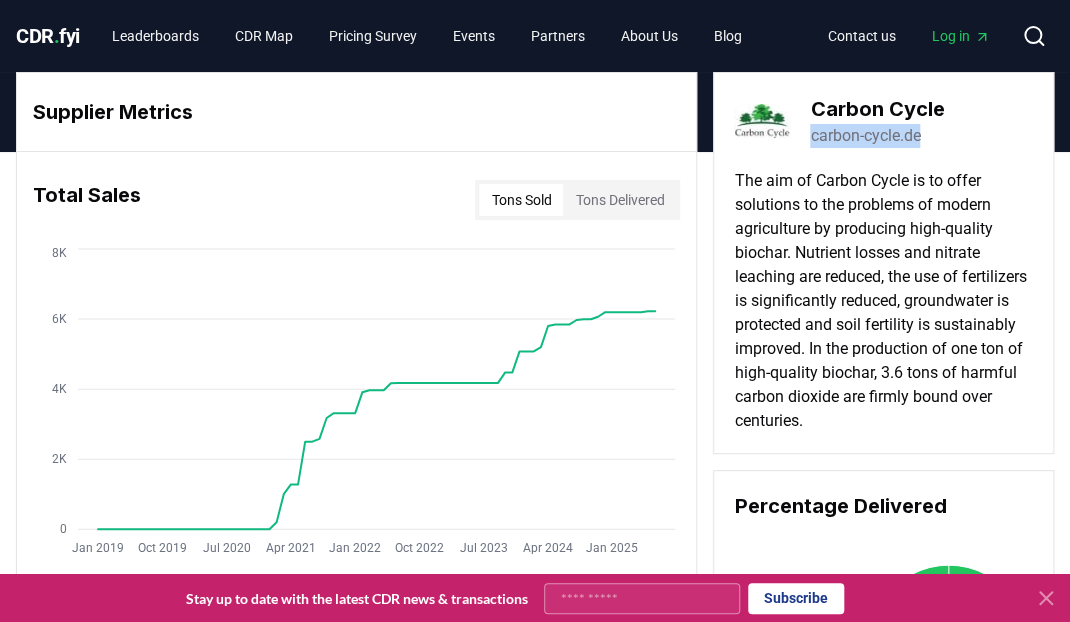 drag, startPoint x: 930, startPoint y: 139, endPoint x: 810, endPoint y: 136, distance: 120.03749 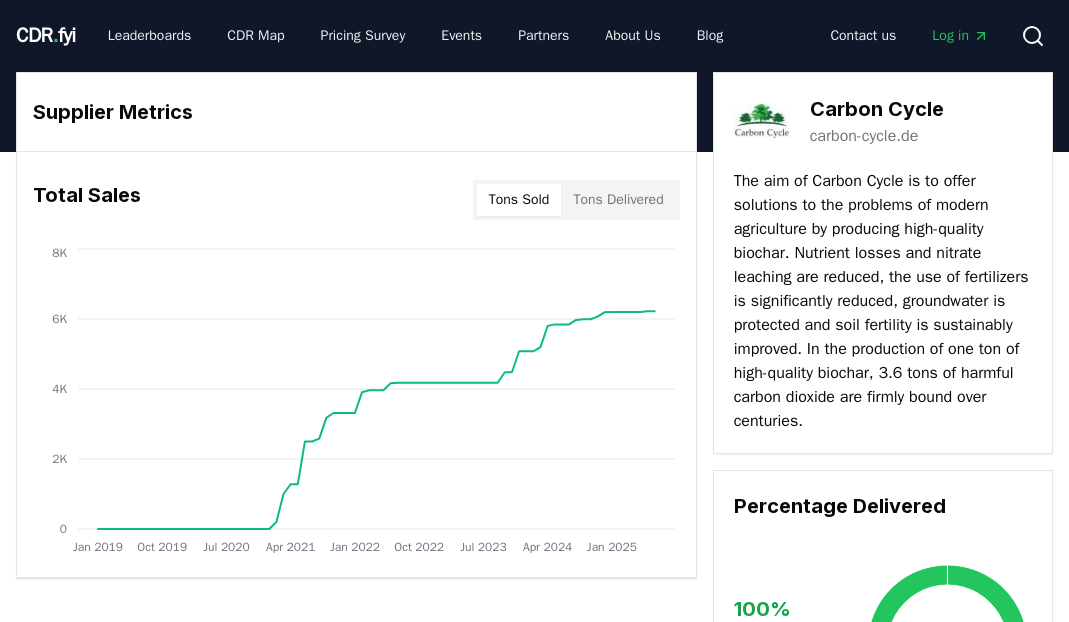 scroll, scrollTop: 0, scrollLeft: 0, axis: both 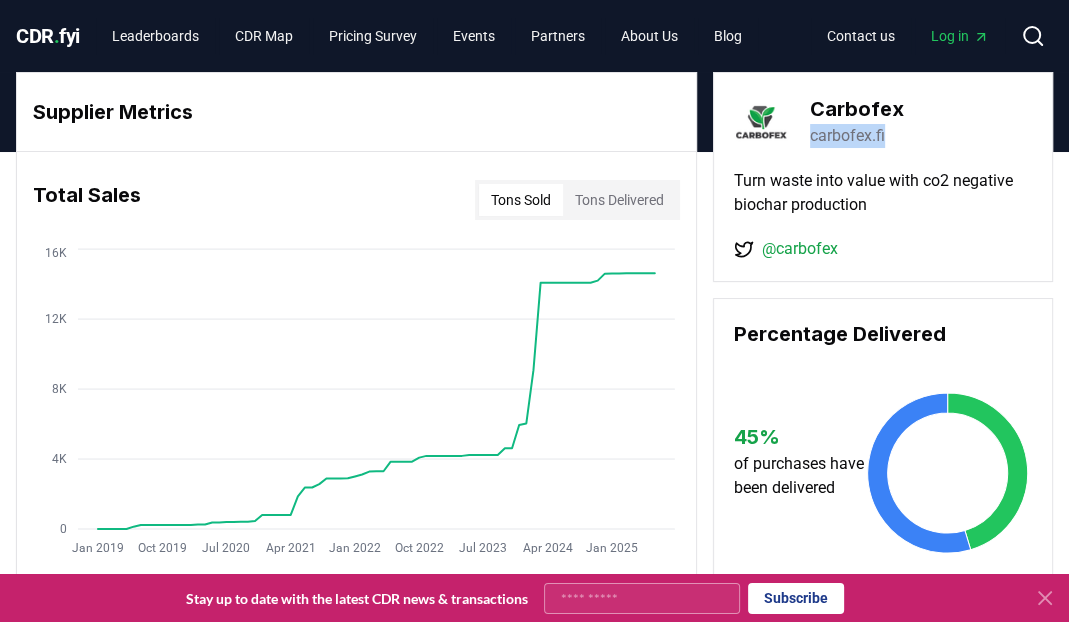 drag, startPoint x: 897, startPoint y: 139, endPoint x: 806, endPoint y: 134, distance: 91.13726 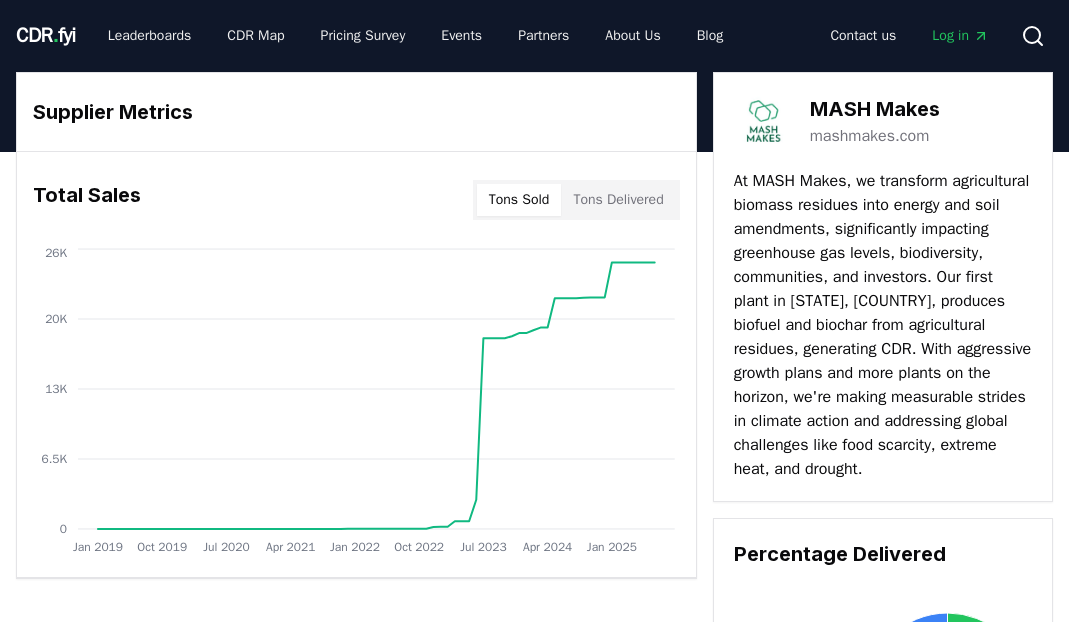 scroll, scrollTop: 0, scrollLeft: 0, axis: both 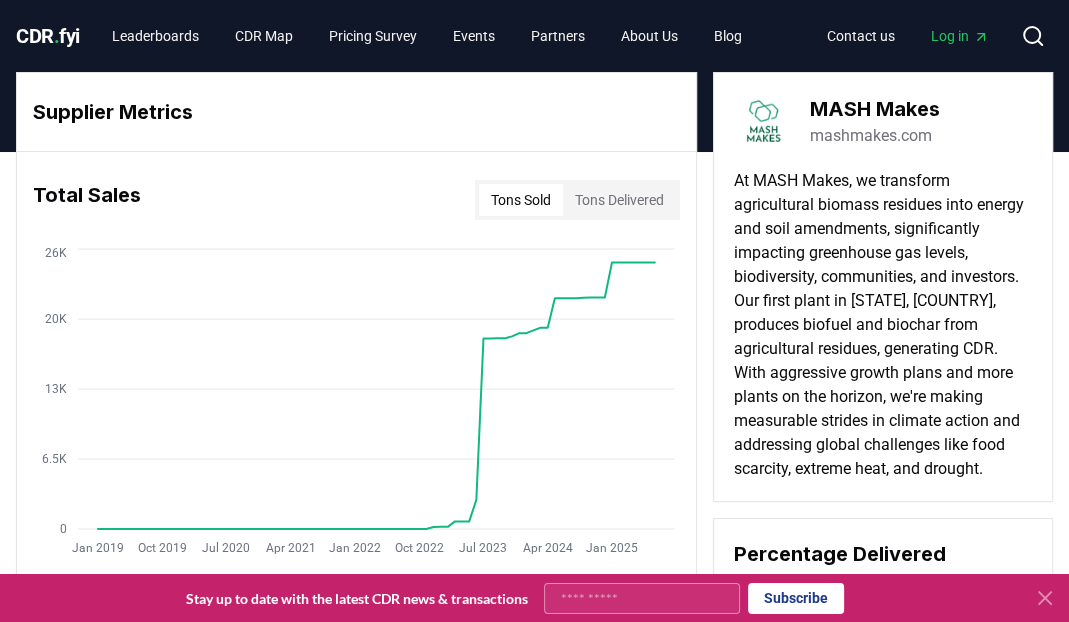 click on "mashmakes.com" at bounding box center [871, 136] 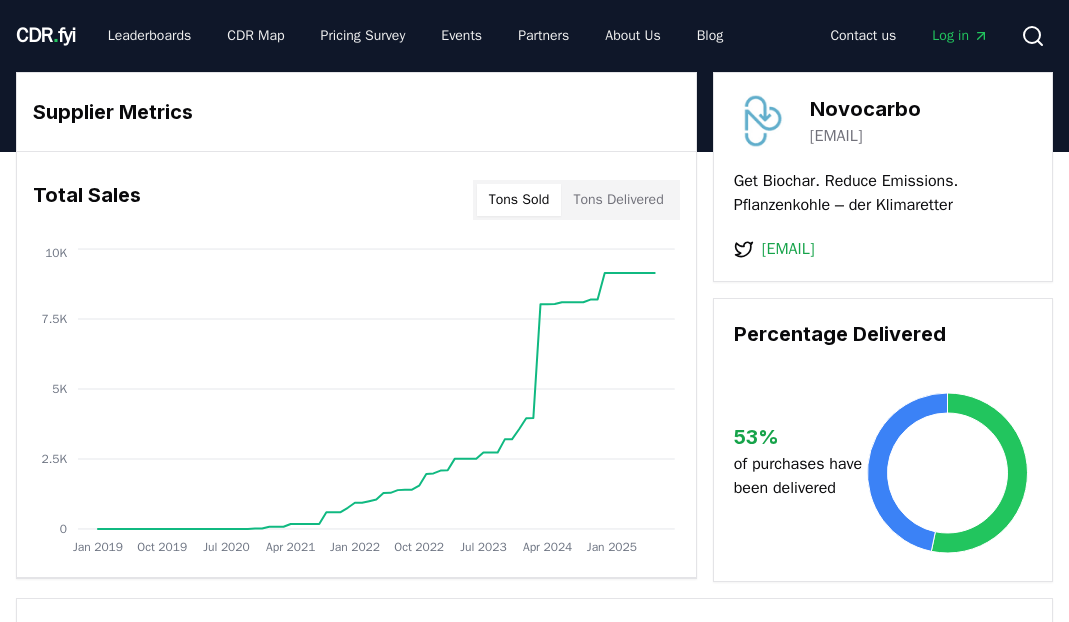 scroll, scrollTop: 0, scrollLeft: 0, axis: both 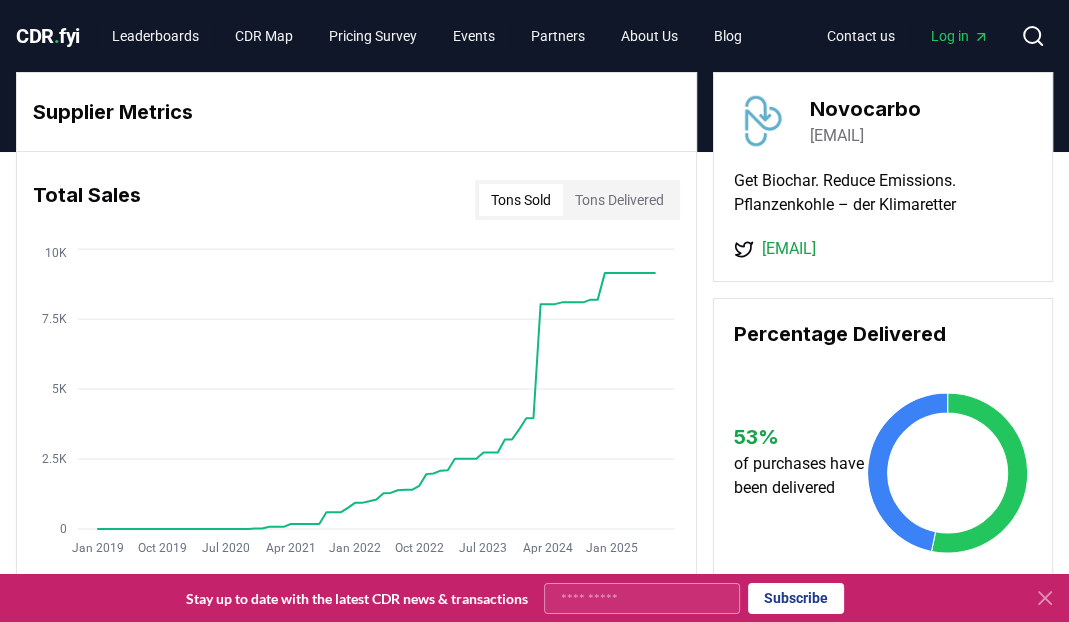 click on "[EMAIL]" at bounding box center (837, 136) 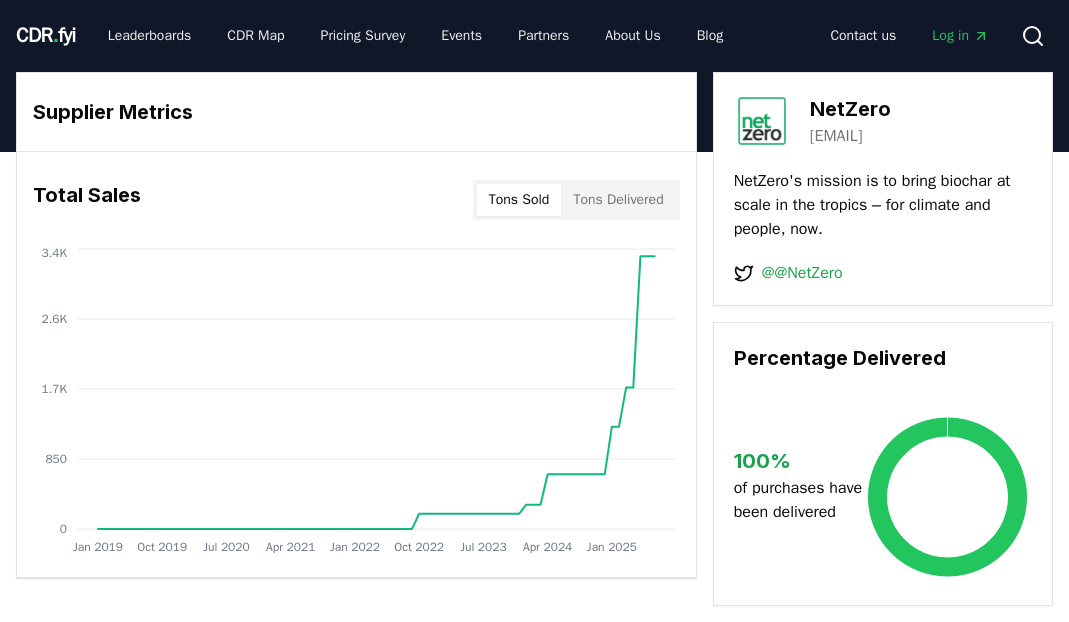 scroll, scrollTop: 0, scrollLeft: 0, axis: both 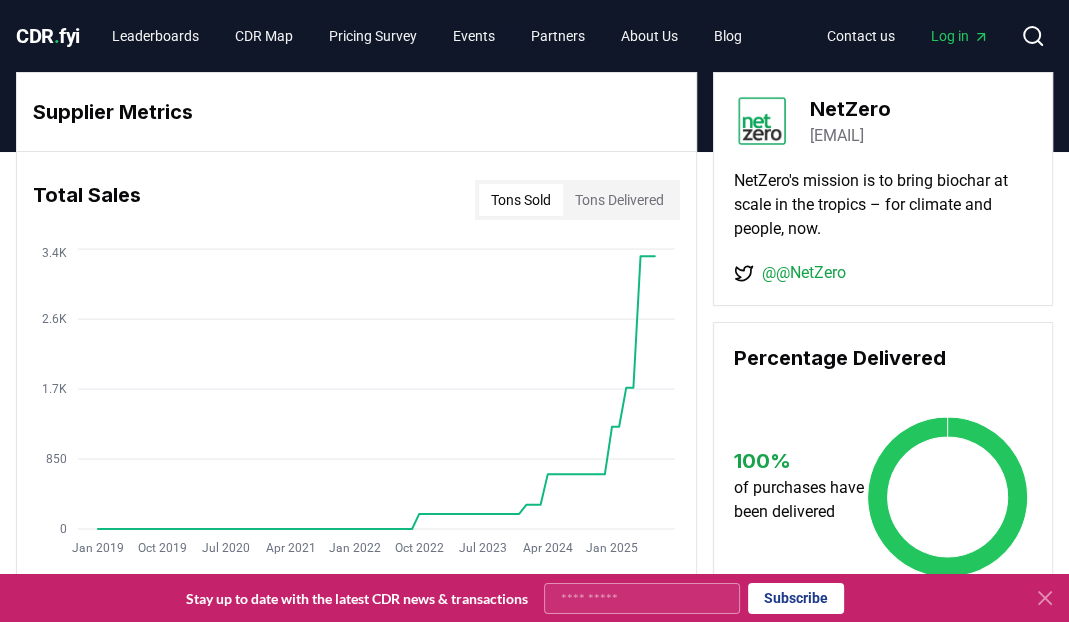 click on "[EMAIL]" at bounding box center (837, 136) 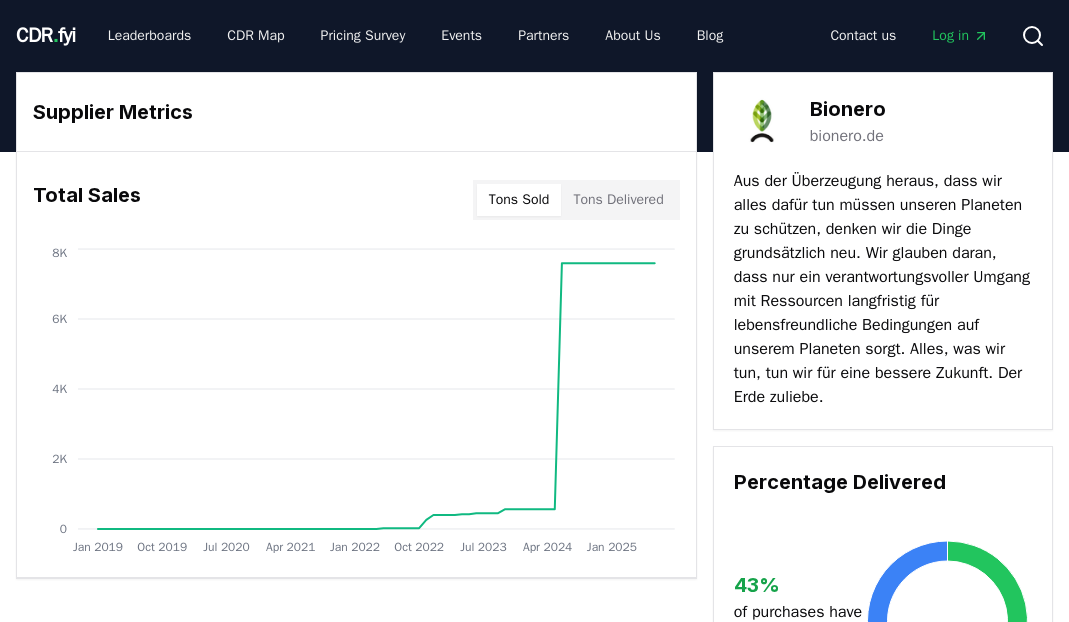 scroll, scrollTop: 0, scrollLeft: 0, axis: both 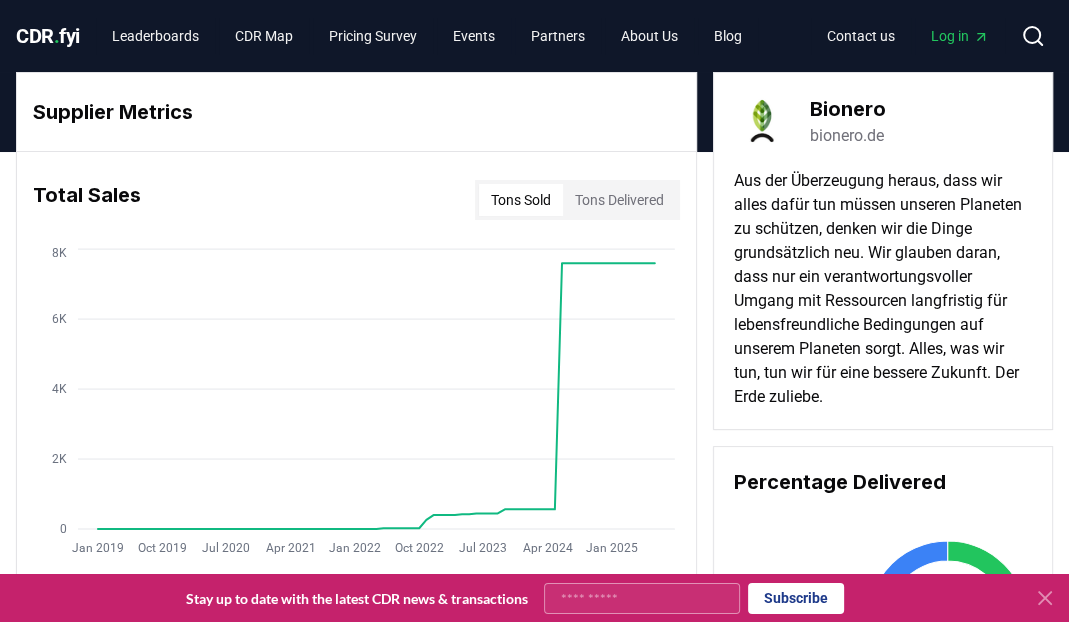 click on "bionero.de" at bounding box center (847, 136) 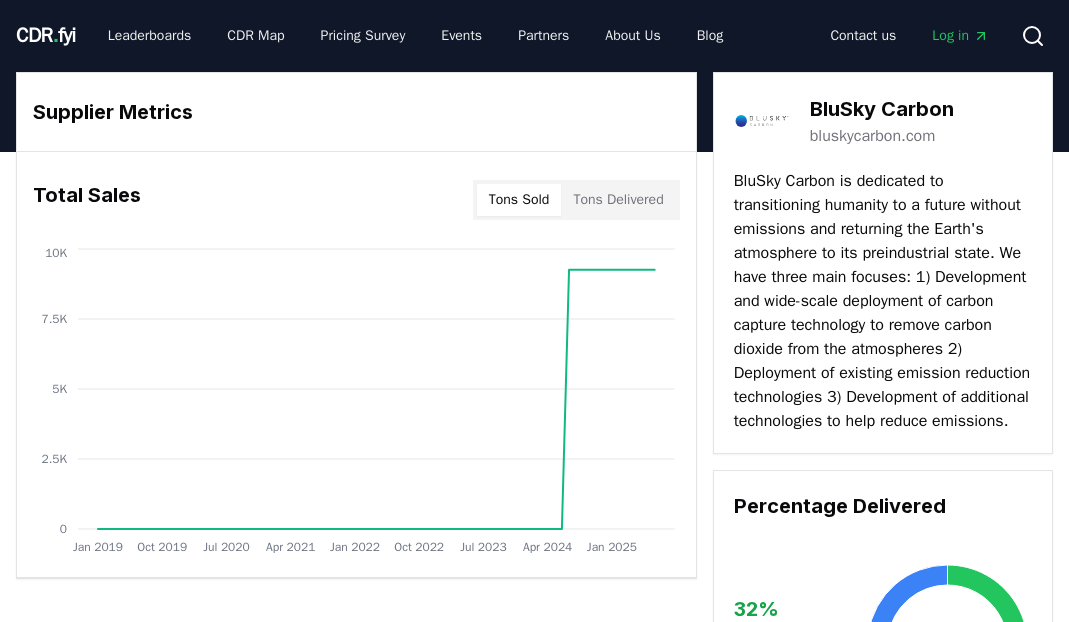 scroll, scrollTop: 0, scrollLeft: 0, axis: both 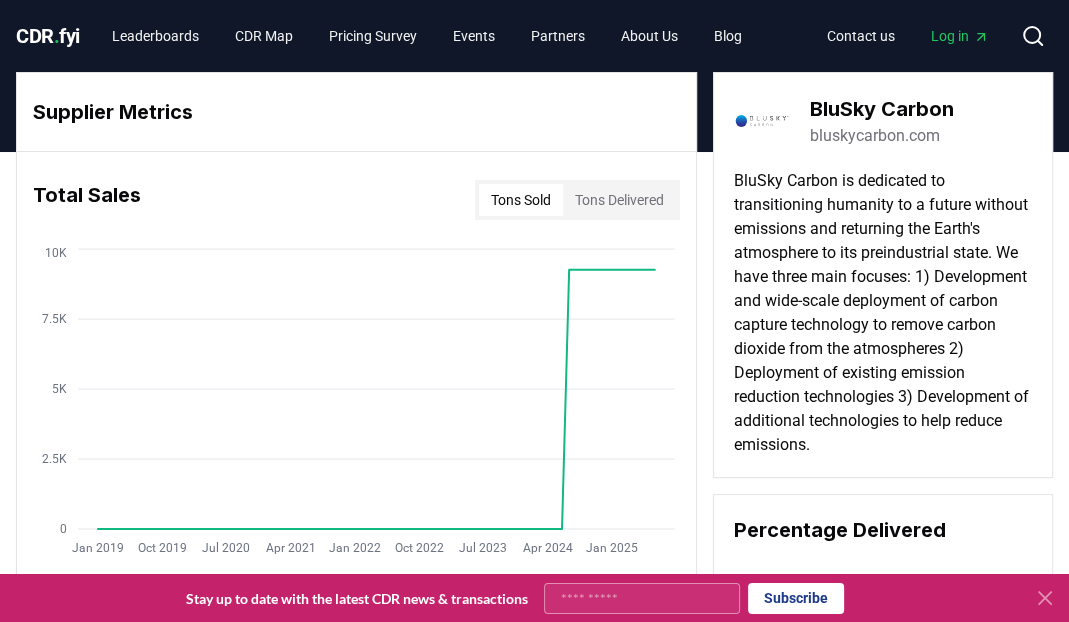 click on "bluskycarbon.com" at bounding box center (875, 136) 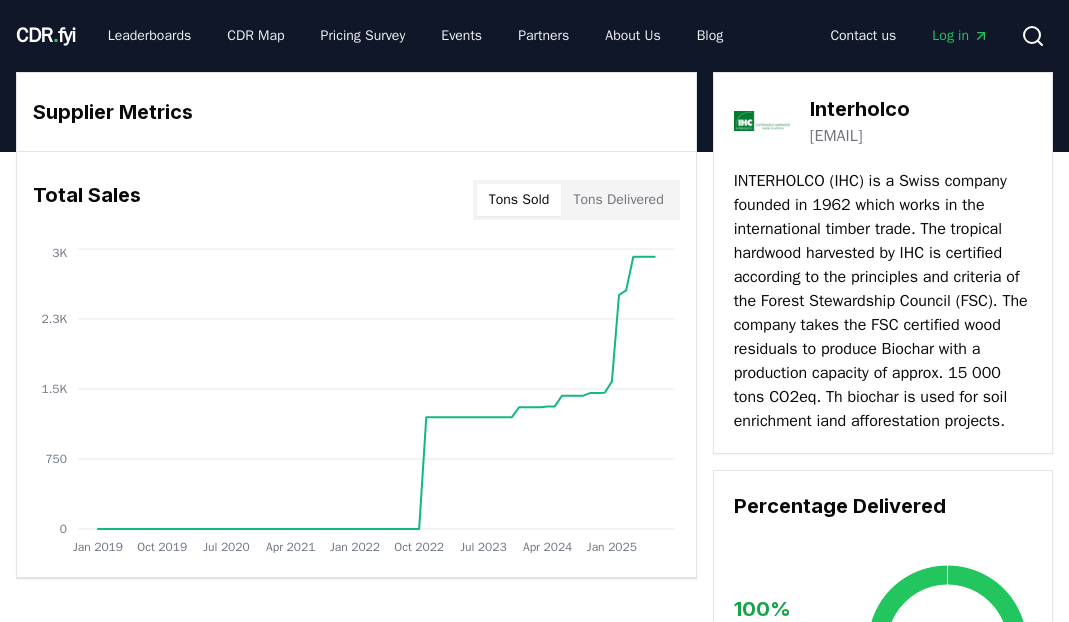 scroll, scrollTop: 0, scrollLeft: 0, axis: both 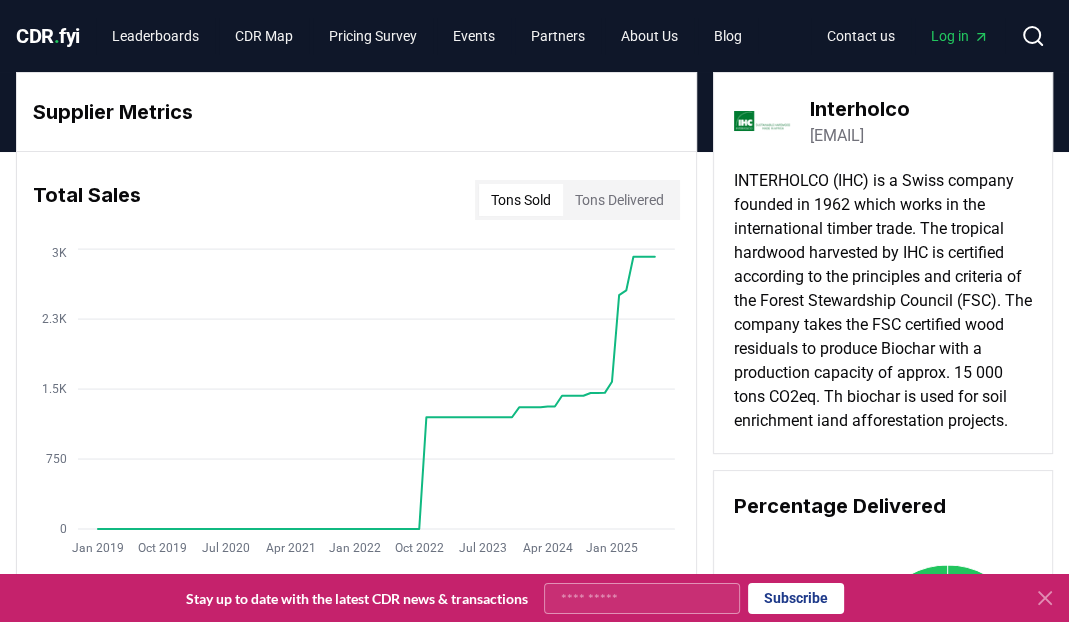 drag, startPoint x: 923, startPoint y: 136, endPoint x: 807, endPoint y: 139, distance: 116.03879 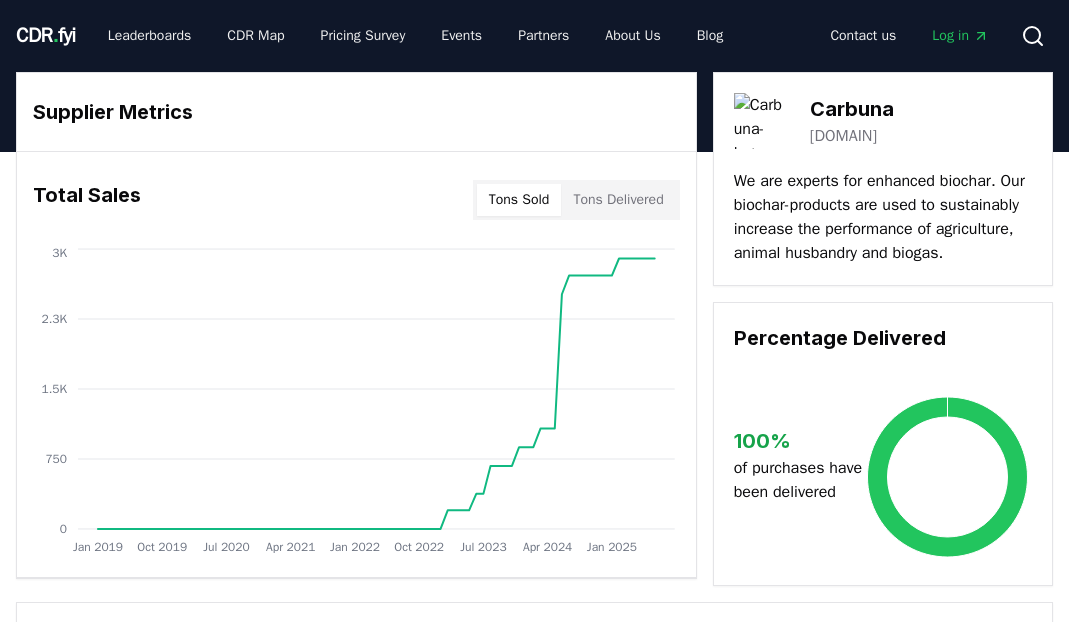 scroll, scrollTop: 0, scrollLeft: 0, axis: both 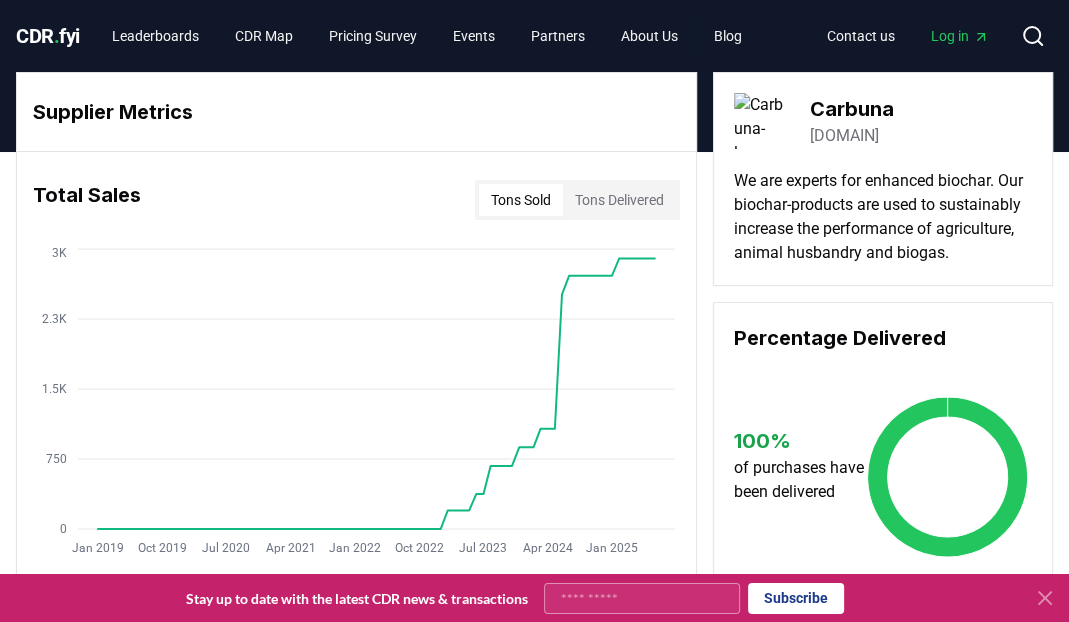 click on "[DOMAIN]" at bounding box center [844, 136] 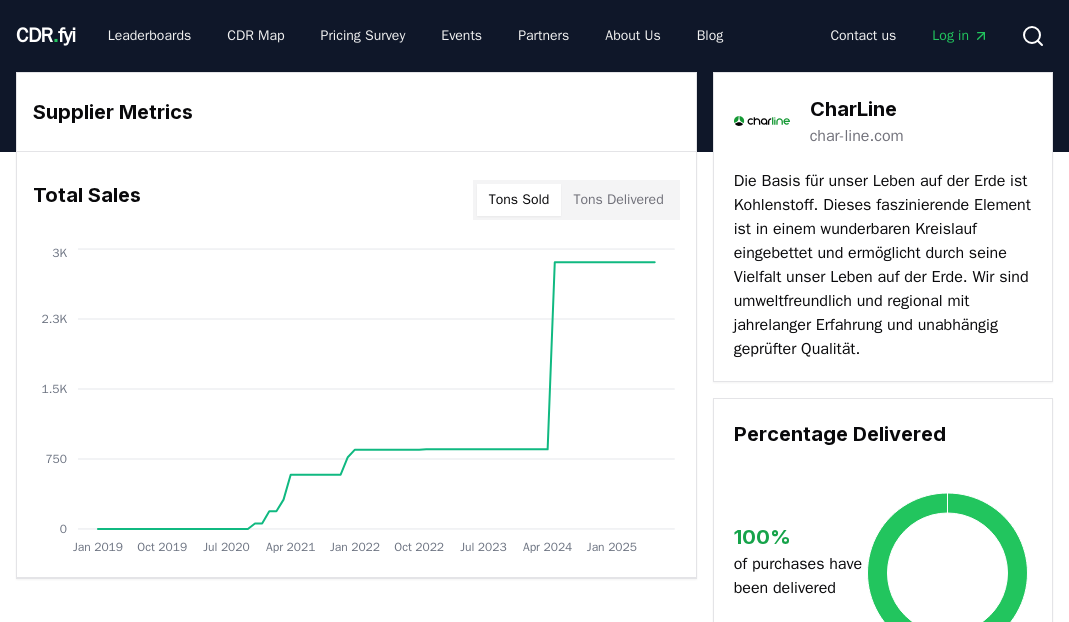 scroll, scrollTop: 0, scrollLeft: 0, axis: both 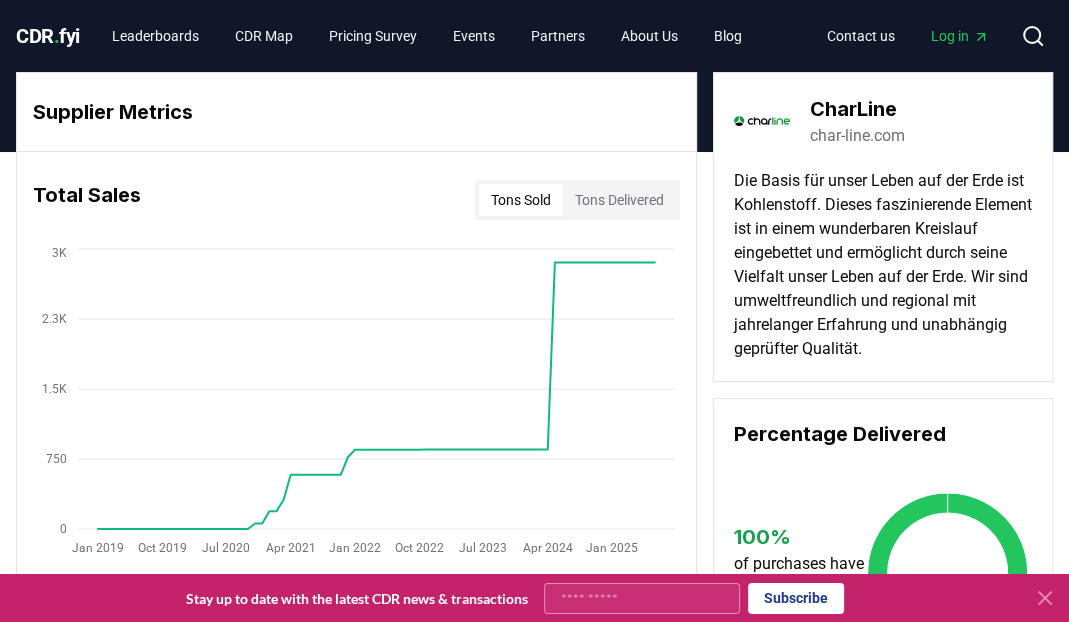 click on "char-line.com" at bounding box center (857, 136) 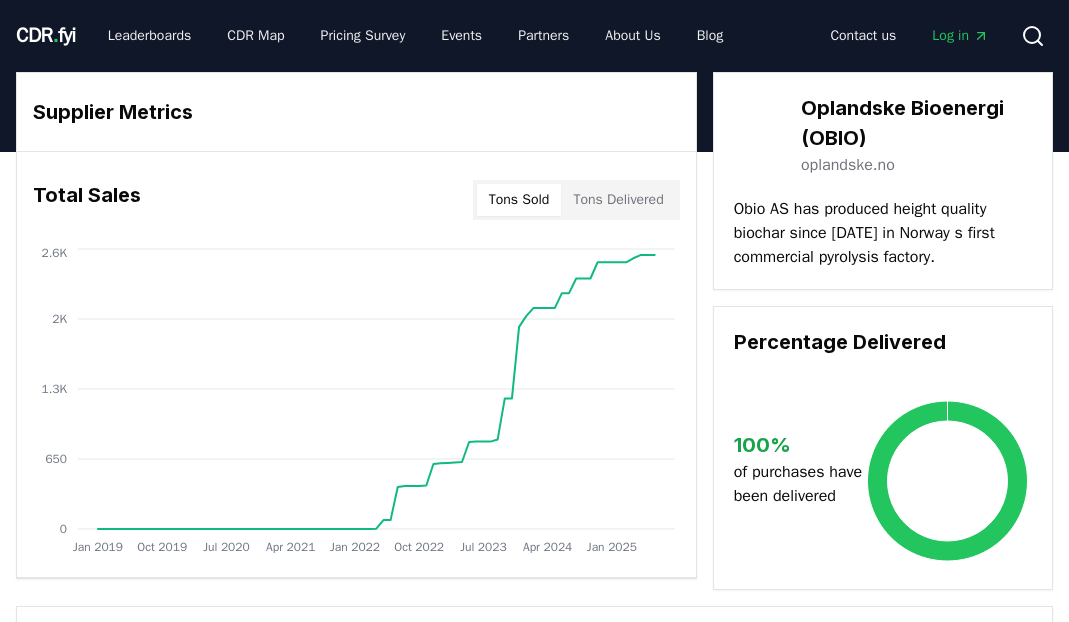 scroll, scrollTop: 0, scrollLeft: 0, axis: both 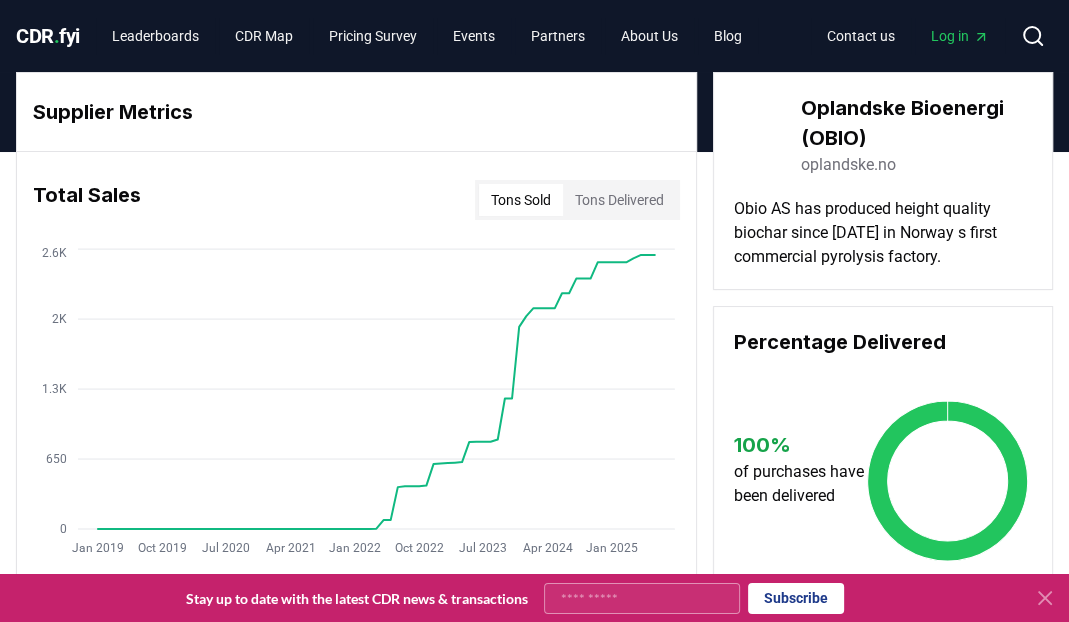 click on "oplandske.no" at bounding box center [848, 165] 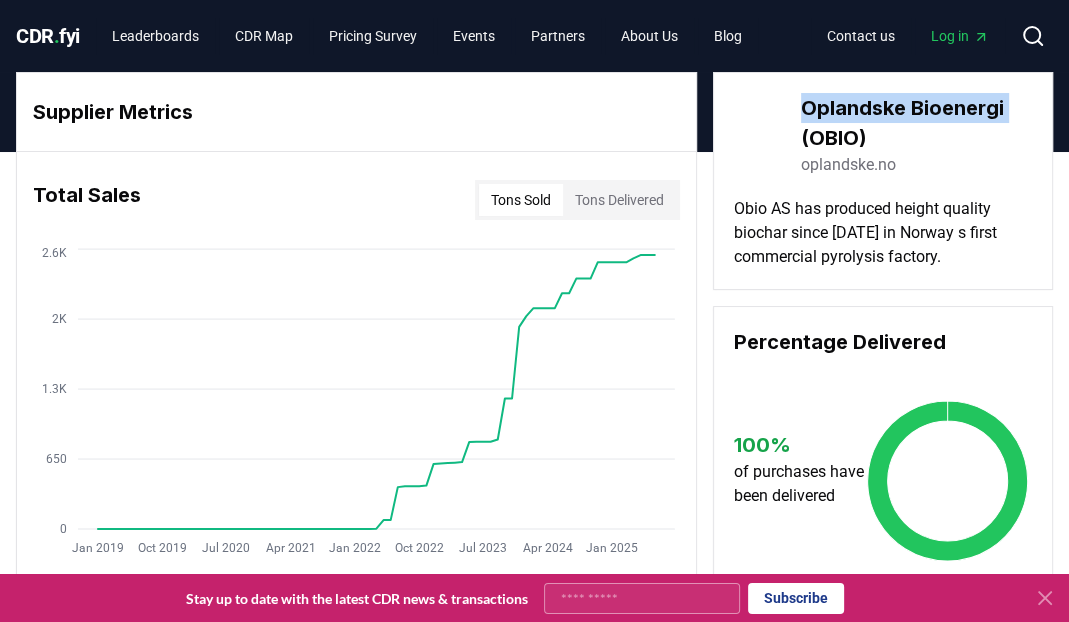 drag, startPoint x: 1010, startPoint y: 106, endPoint x: 804, endPoint y: 97, distance: 206.1965 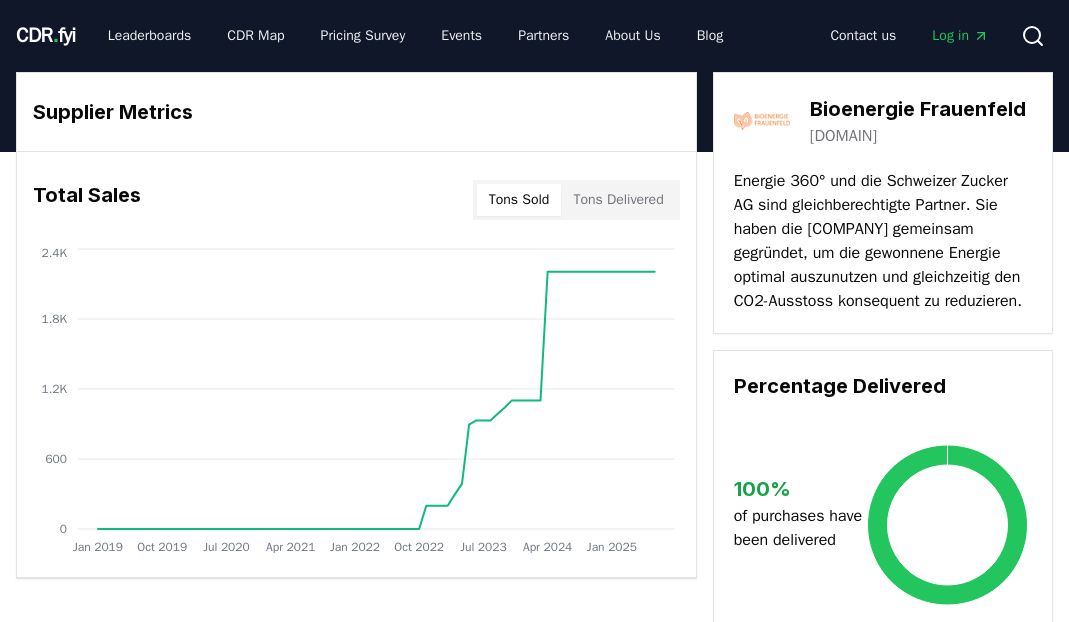 scroll, scrollTop: 0, scrollLeft: 0, axis: both 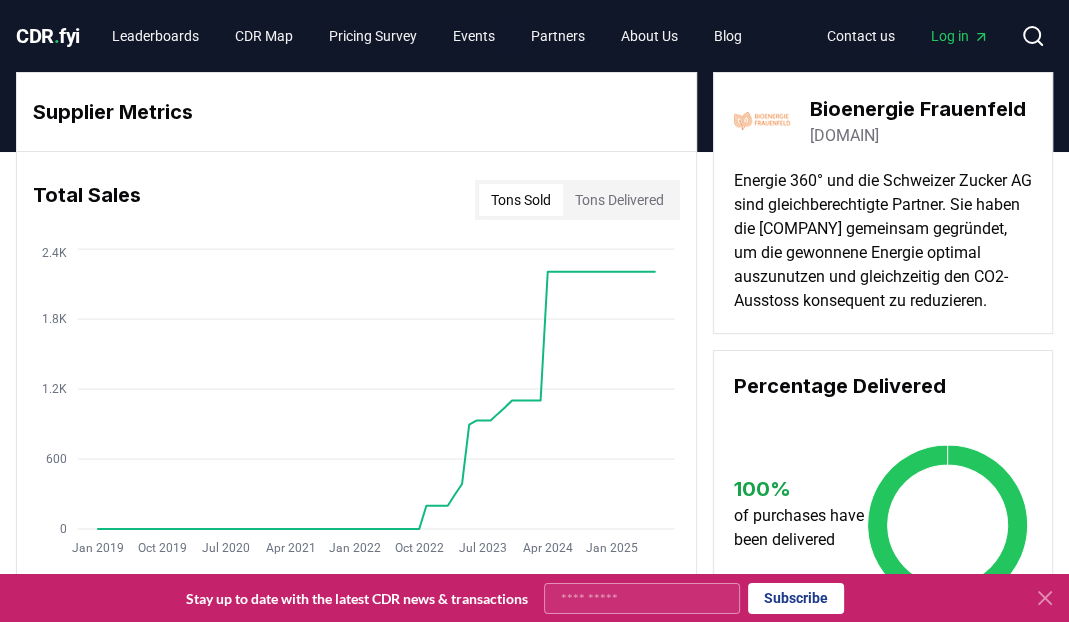 drag, startPoint x: 991, startPoint y: 138, endPoint x: 814, endPoint y: 126, distance: 177.40631 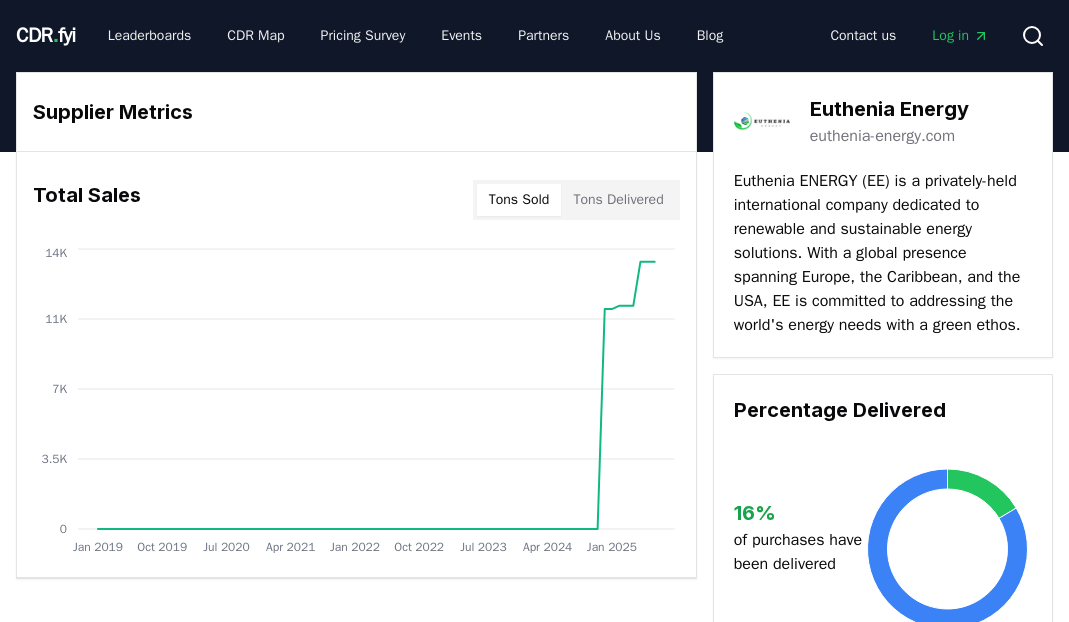 scroll, scrollTop: 0, scrollLeft: 0, axis: both 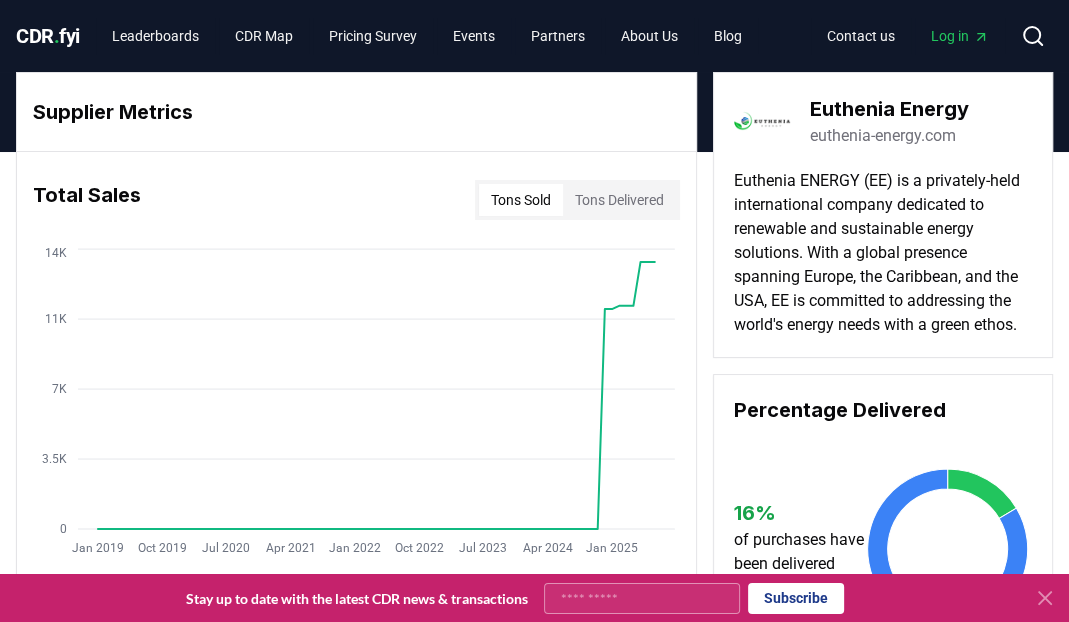 click on "euthenia-energy.com" at bounding box center [883, 136] 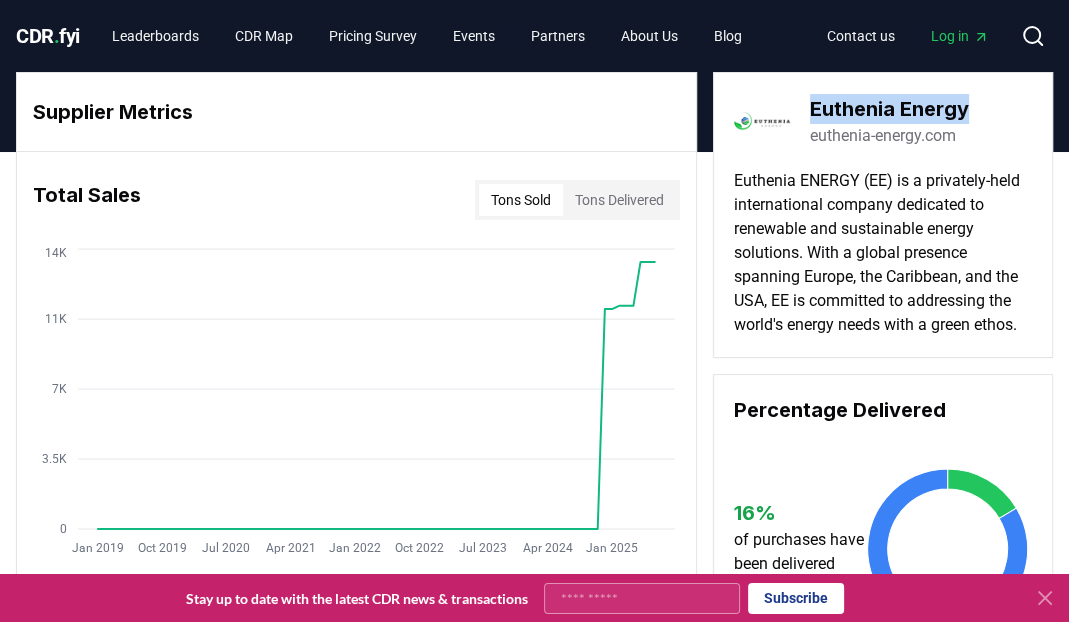 drag, startPoint x: 974, startPoint y: 110, endPoint x: 810, endPoint y: 102, distance: 164.195 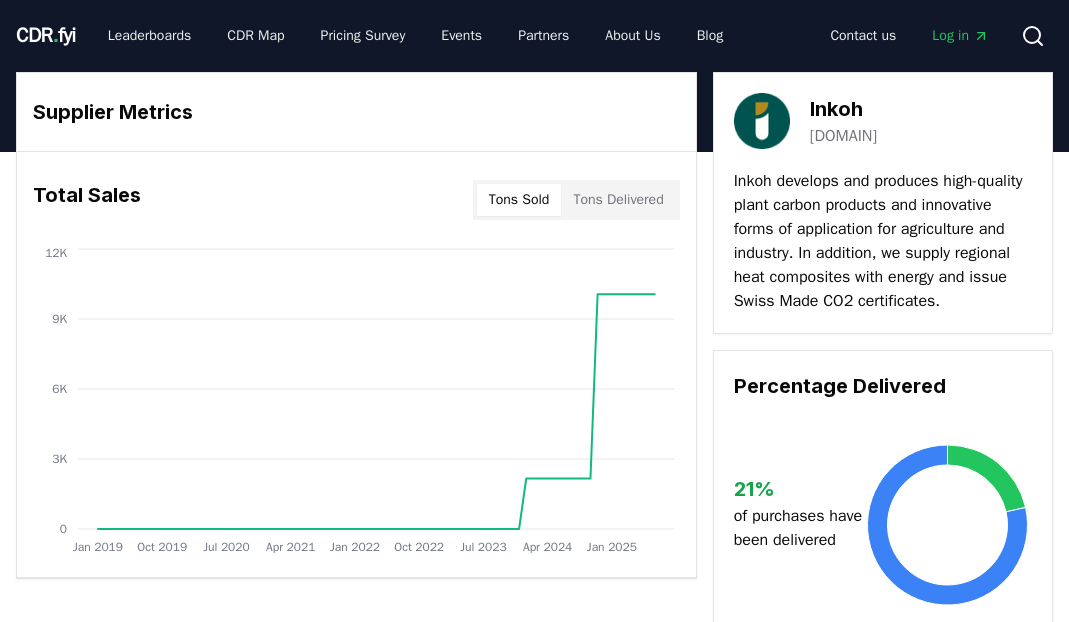 scroll, scrollTop: 0, scrollLeft: 0, axis: both 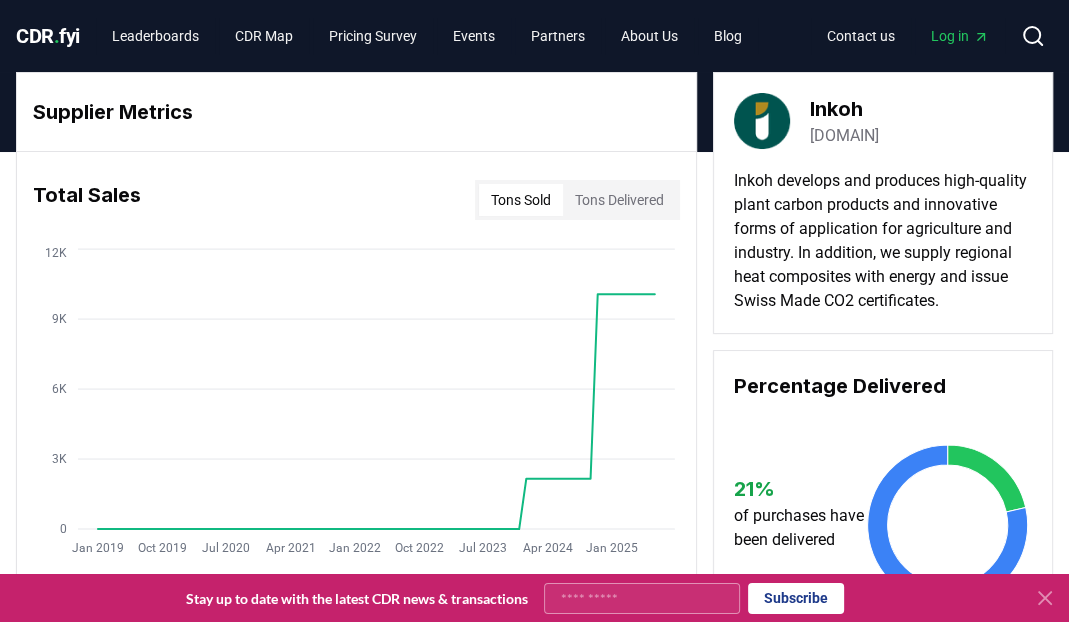 click on "inkoh.swiss" at bounding box center (844, 136) 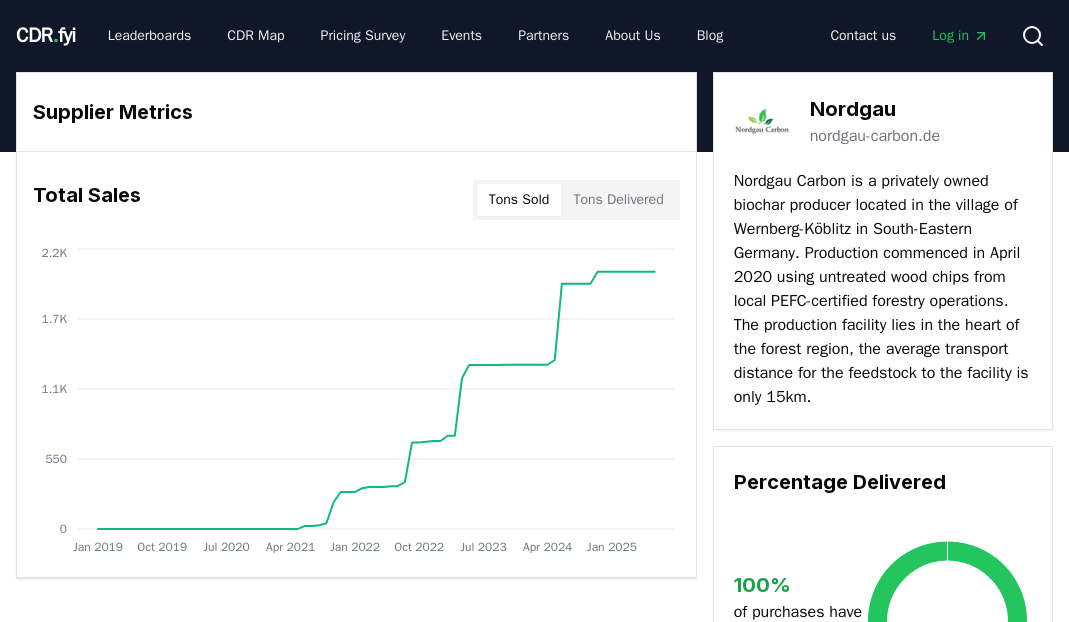 scroll, scrollTop: 0, scrollLeft: 0, axis: both 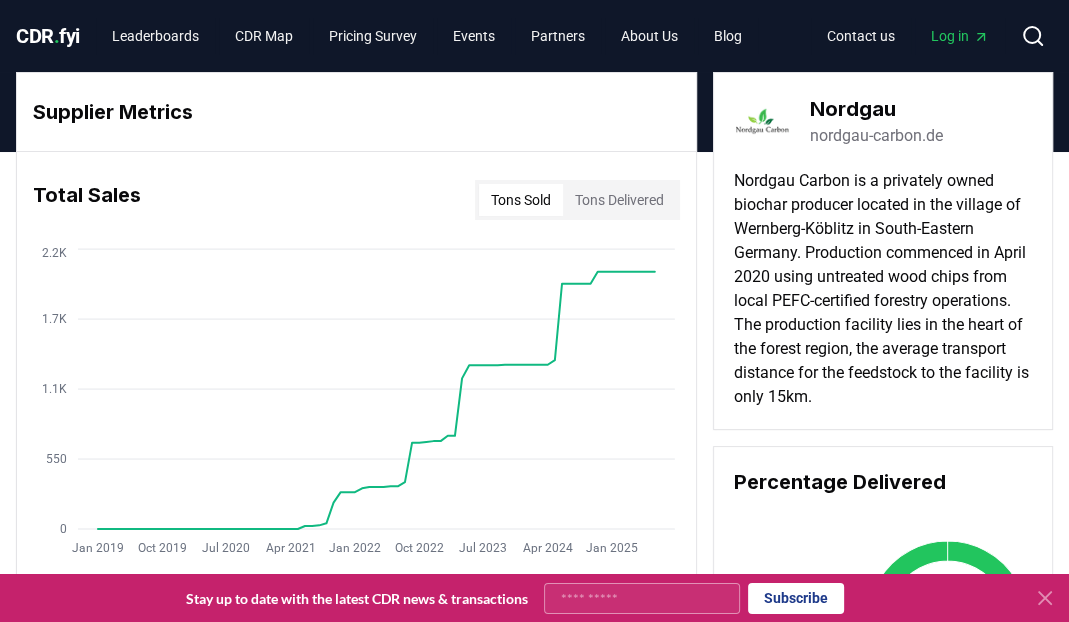 click on "nordgau-carbon.de" at bounding box center (876, 136) 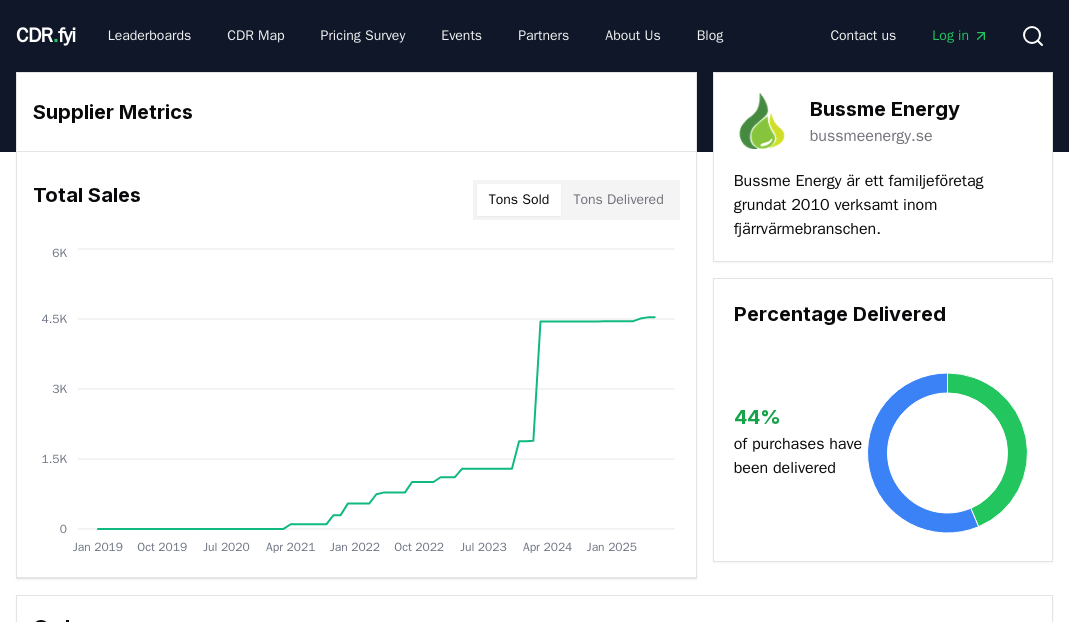 scroll, scrollTop: 0, scrollLeft: 0, axis: both 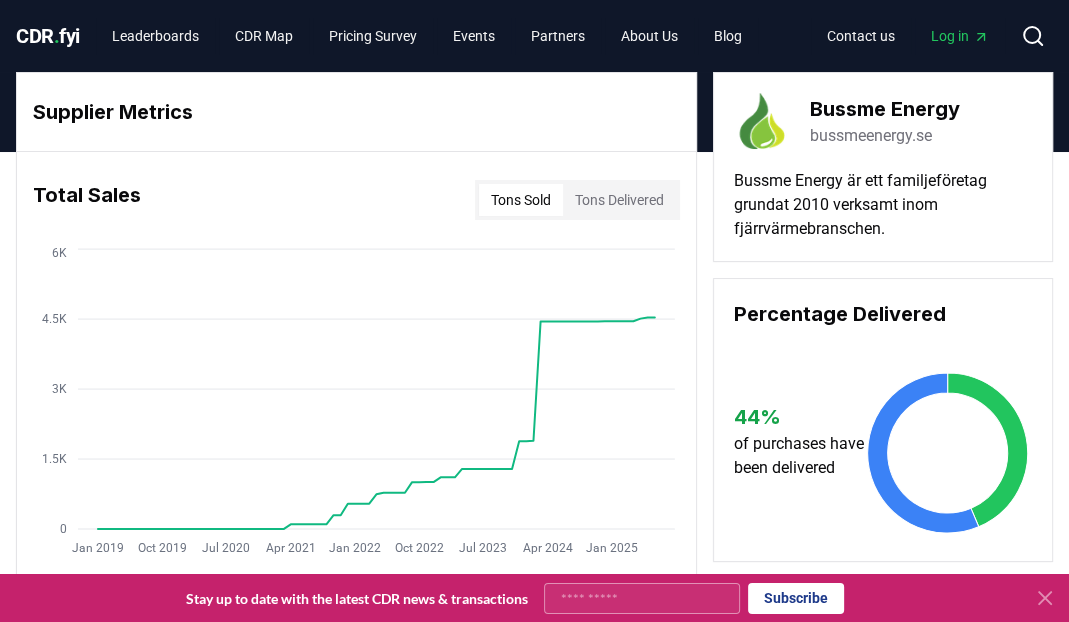 click on "bussmeenergy.se" at bounding box center [871, 136] 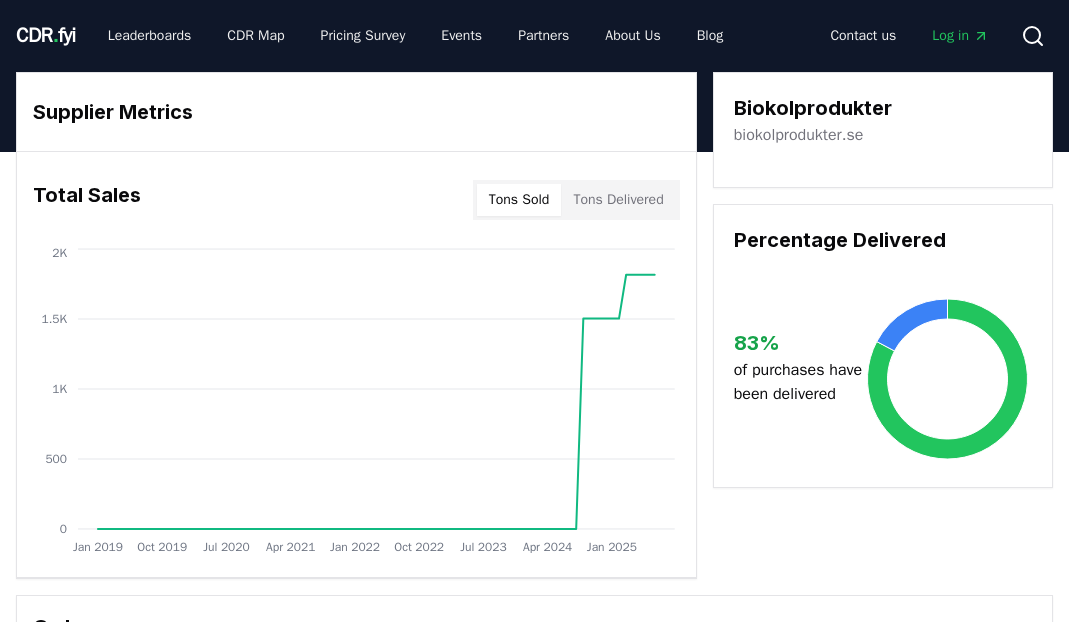 scroll, scrollTop: 0, scrollLeft: 0, axis: both 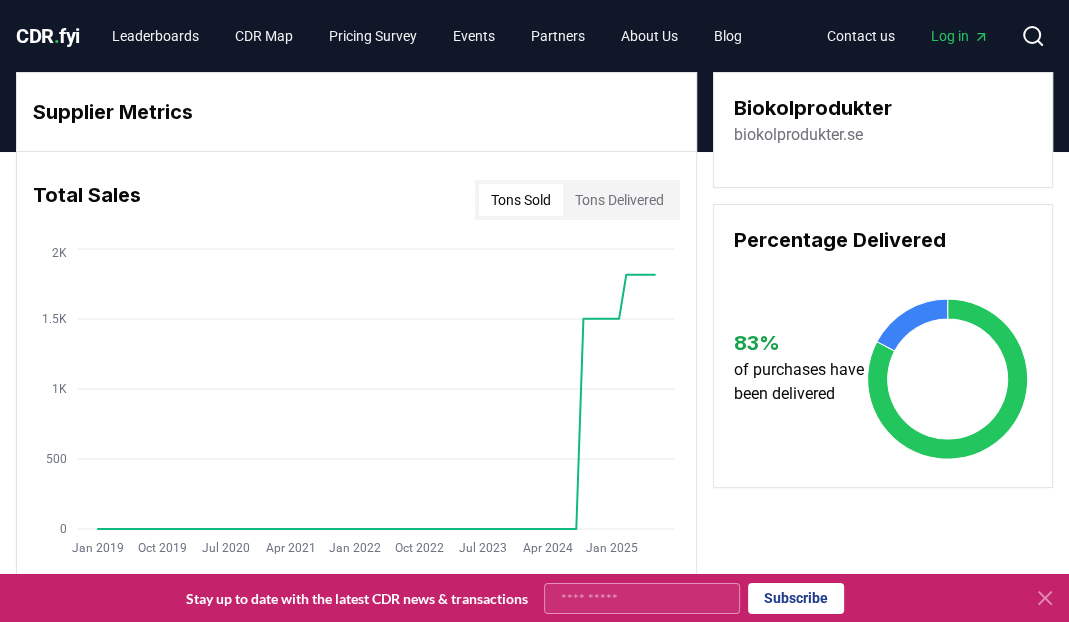 click on "biokolprodukter.se" at bounding box center (798, 135) 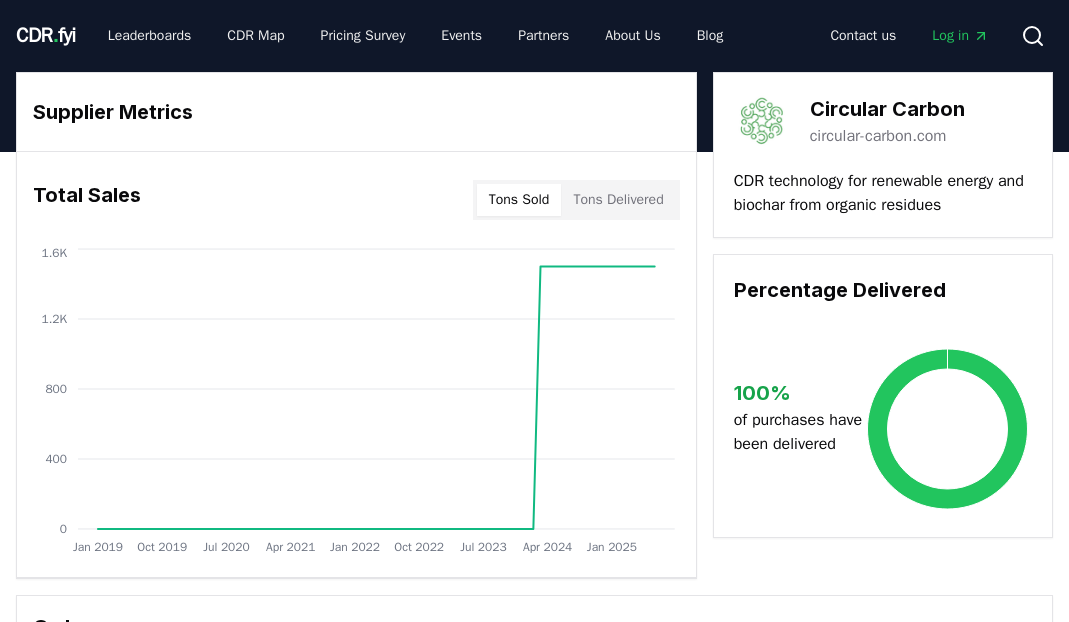 scroll, scrollTop: 0, scrollLeft: 0, axis: both 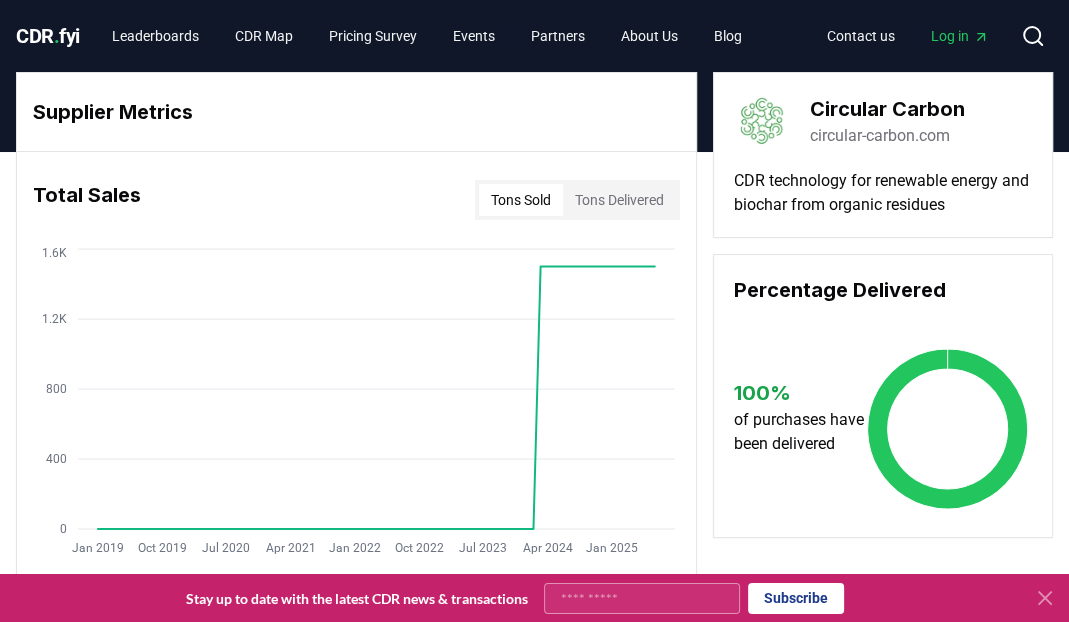 click on "circular-carbon.com" at bounding box center [880, 136] 